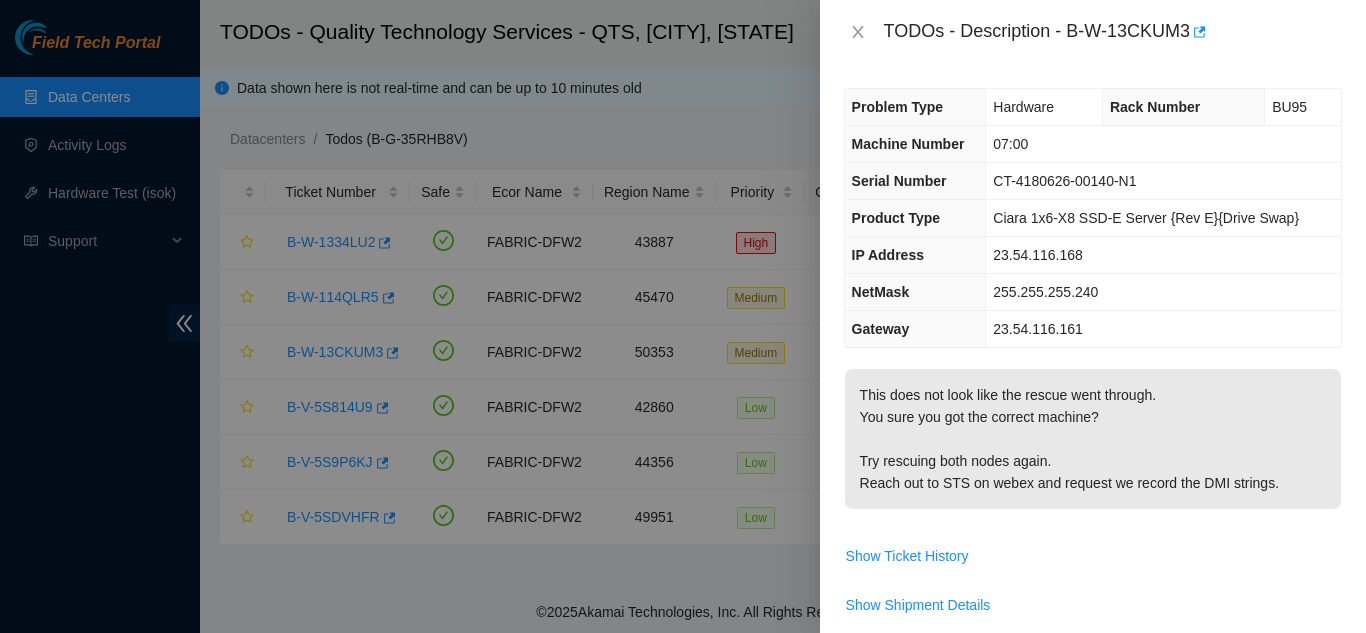 scroll, scrollTop: 0, scrollLeft: 0, axis: both 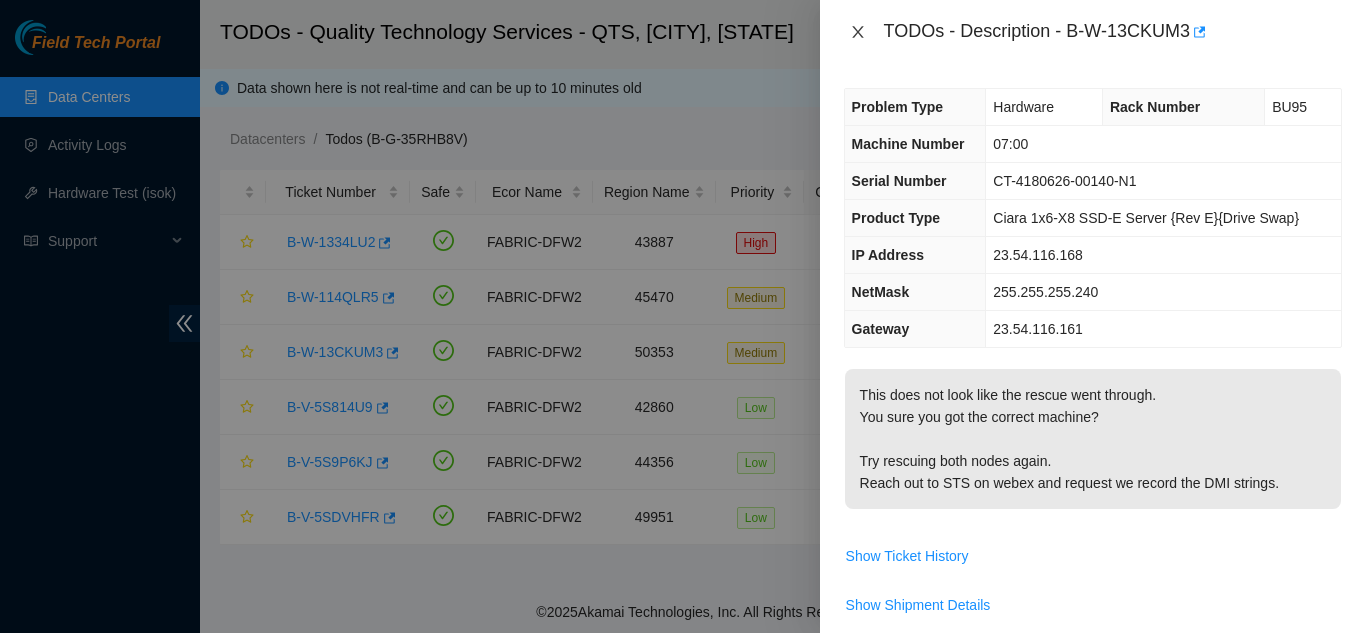 click 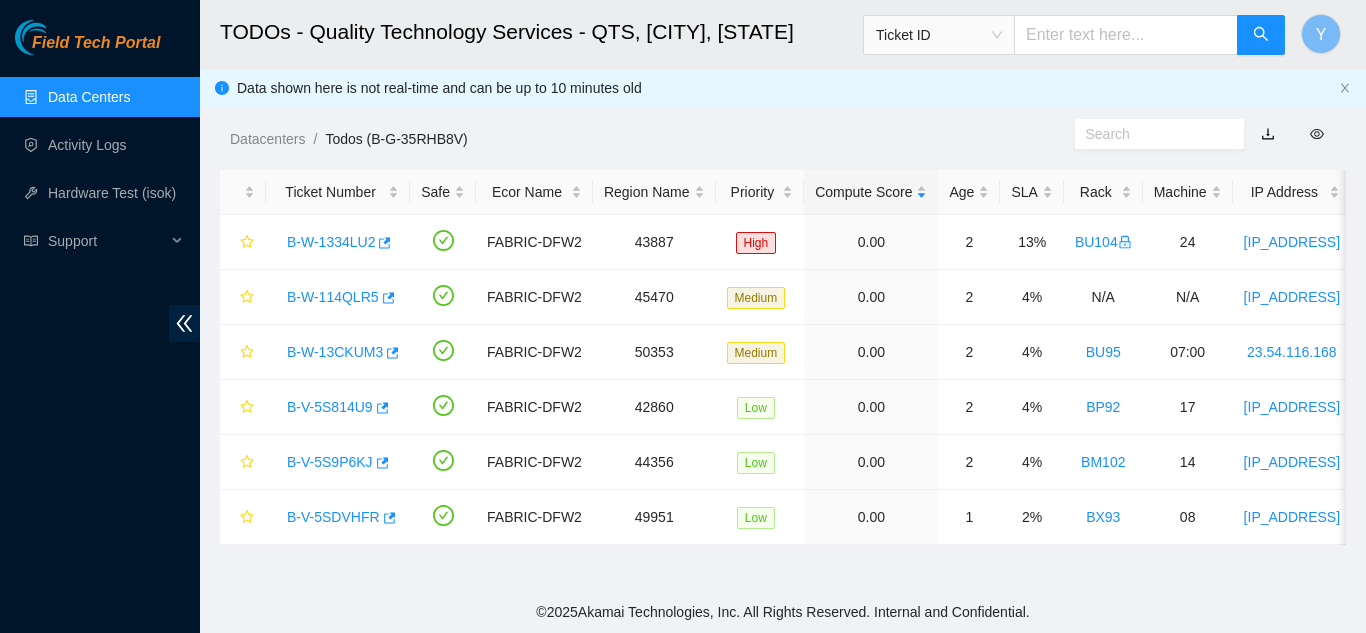 click on "Data Centers" at bounding box center [89, 97] 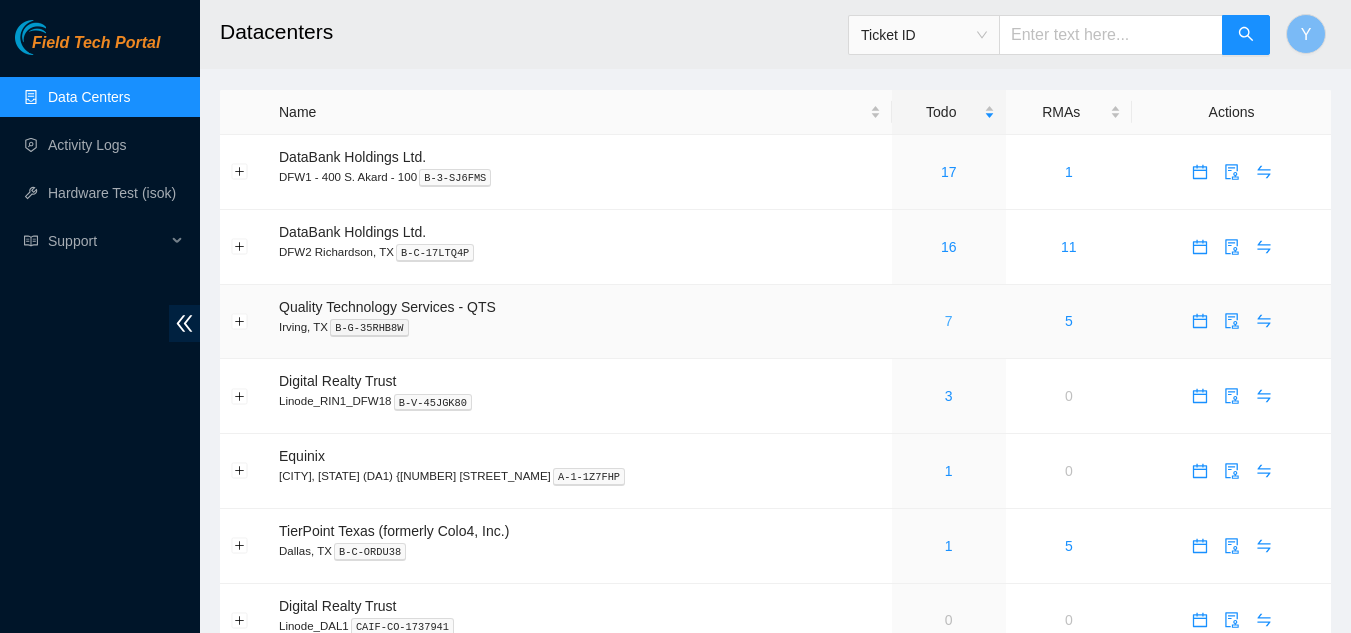 click on "7" at bounding box center [949, 321] 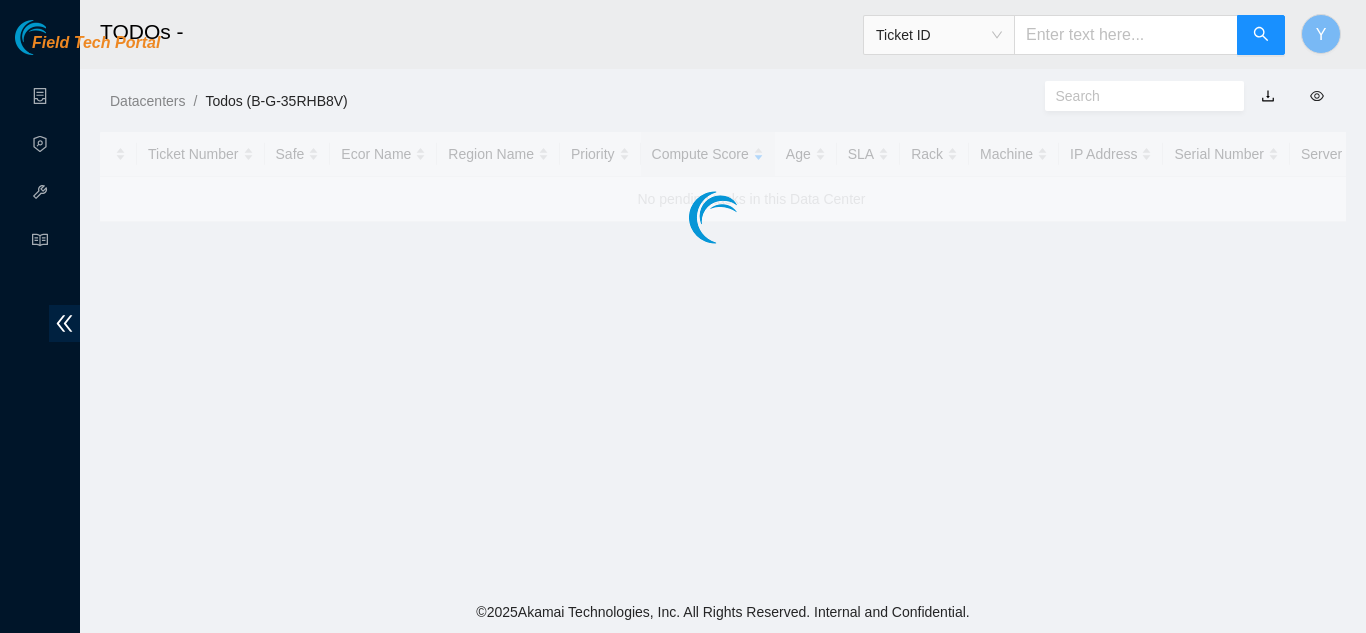 scroll, scrollTop: 0, scrollLeft: 0, axis: both 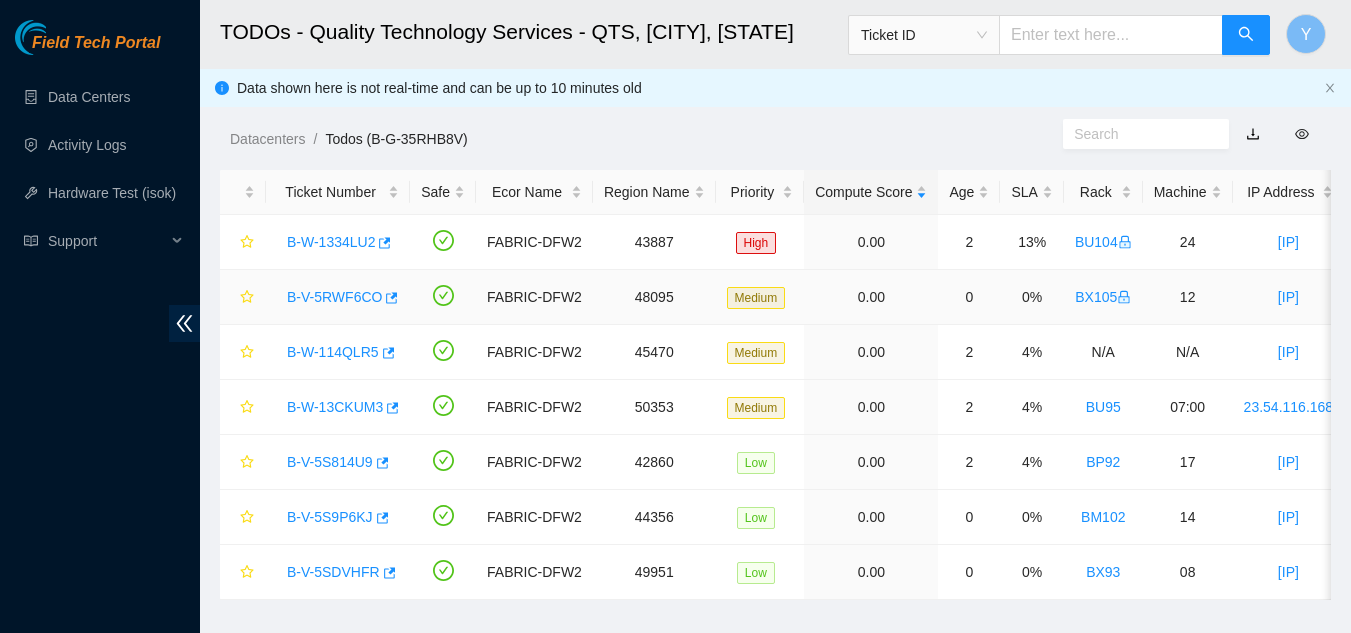 click on "B-V-5RWF6CO" at bounding box center (334, 297) 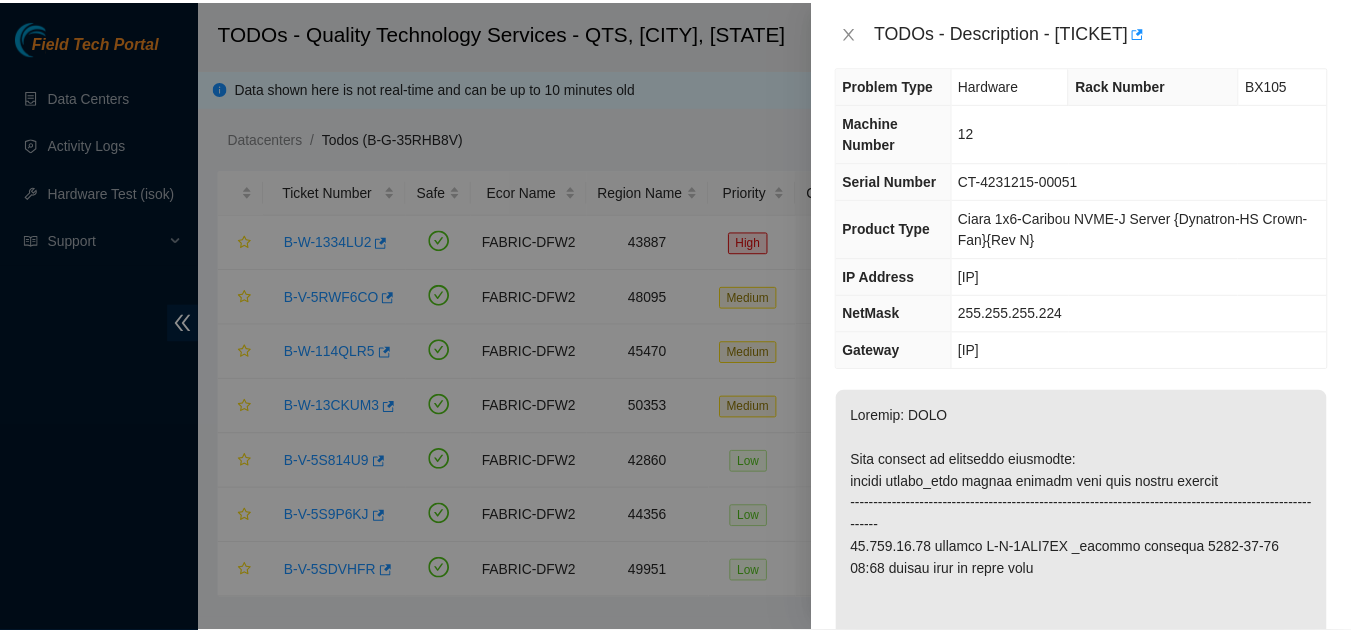 scroll, scrollTop: 0, scrollLeft: 0, axis: both 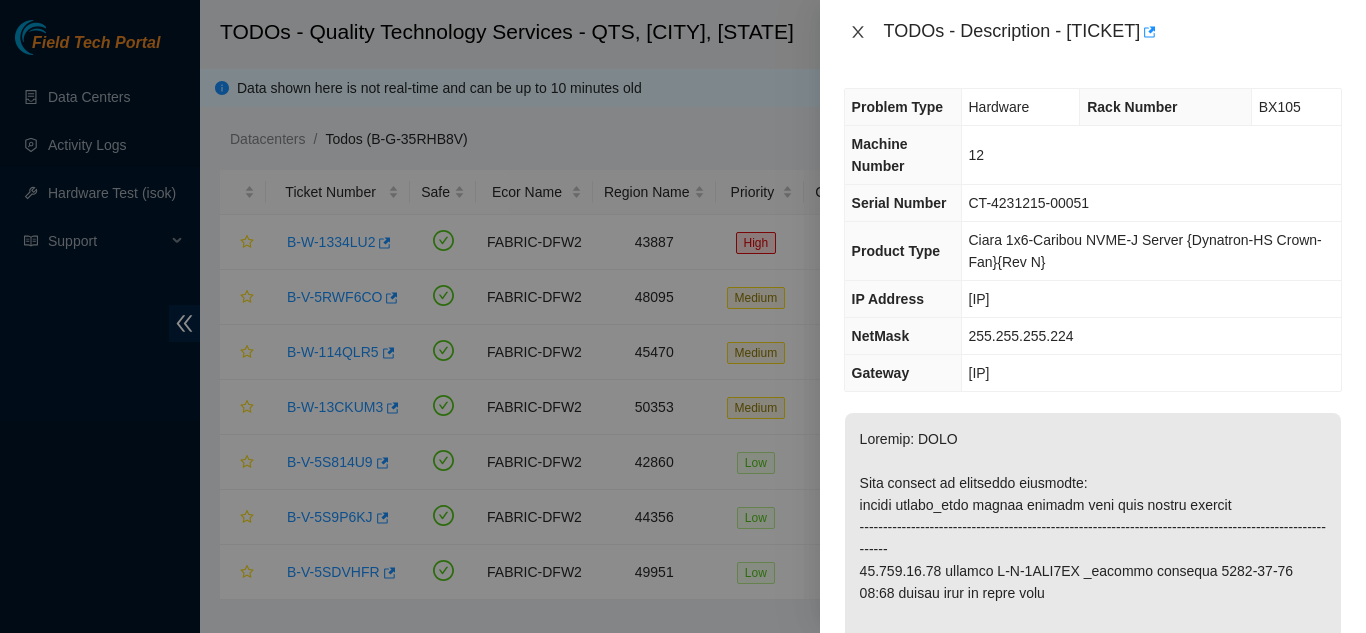 click 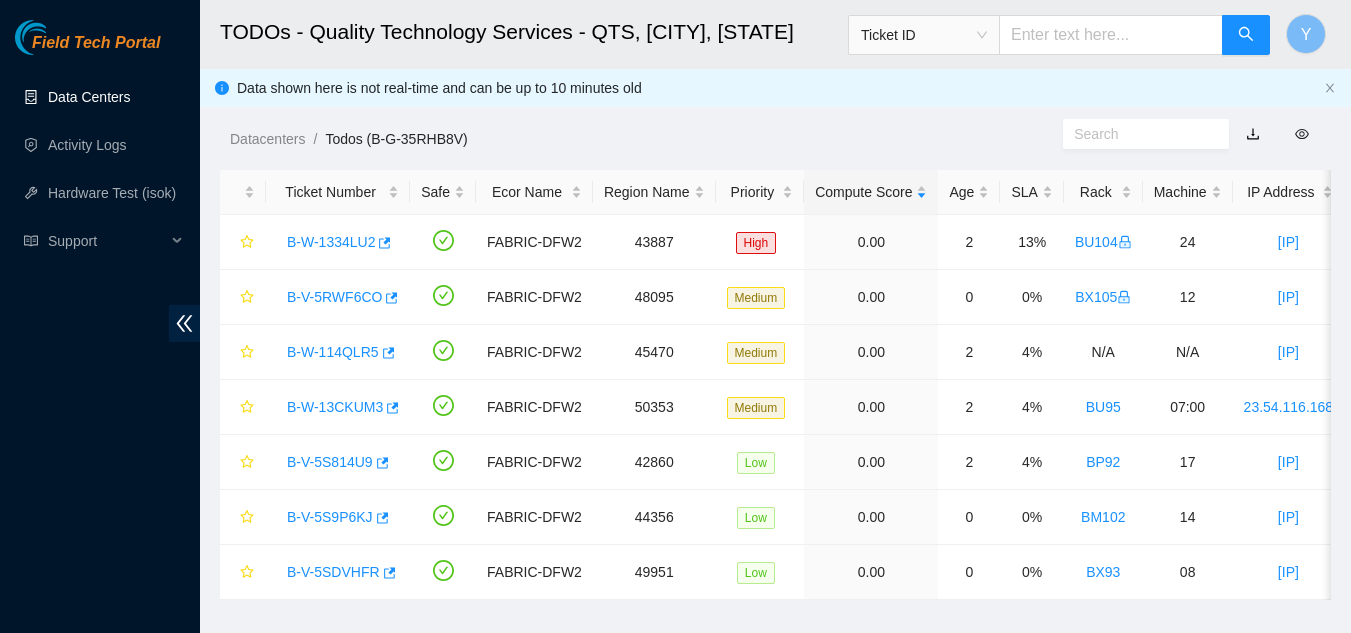 click on "Data Centers" at bounding box center [89, 97] 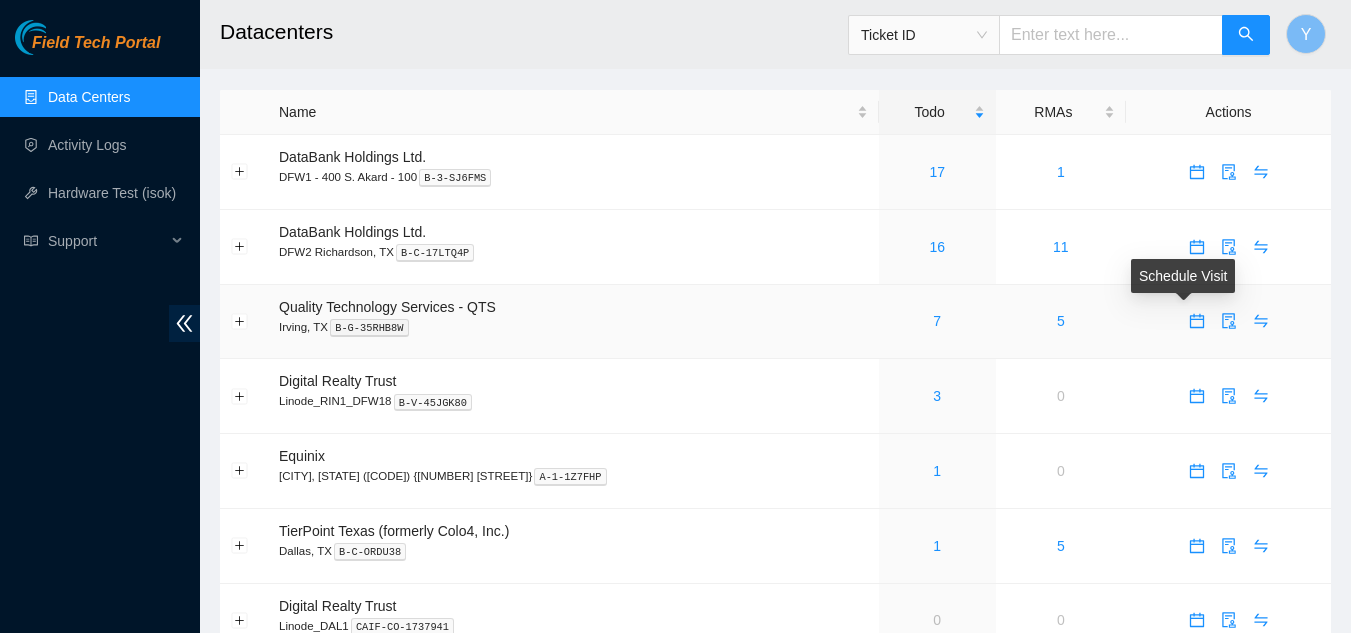click 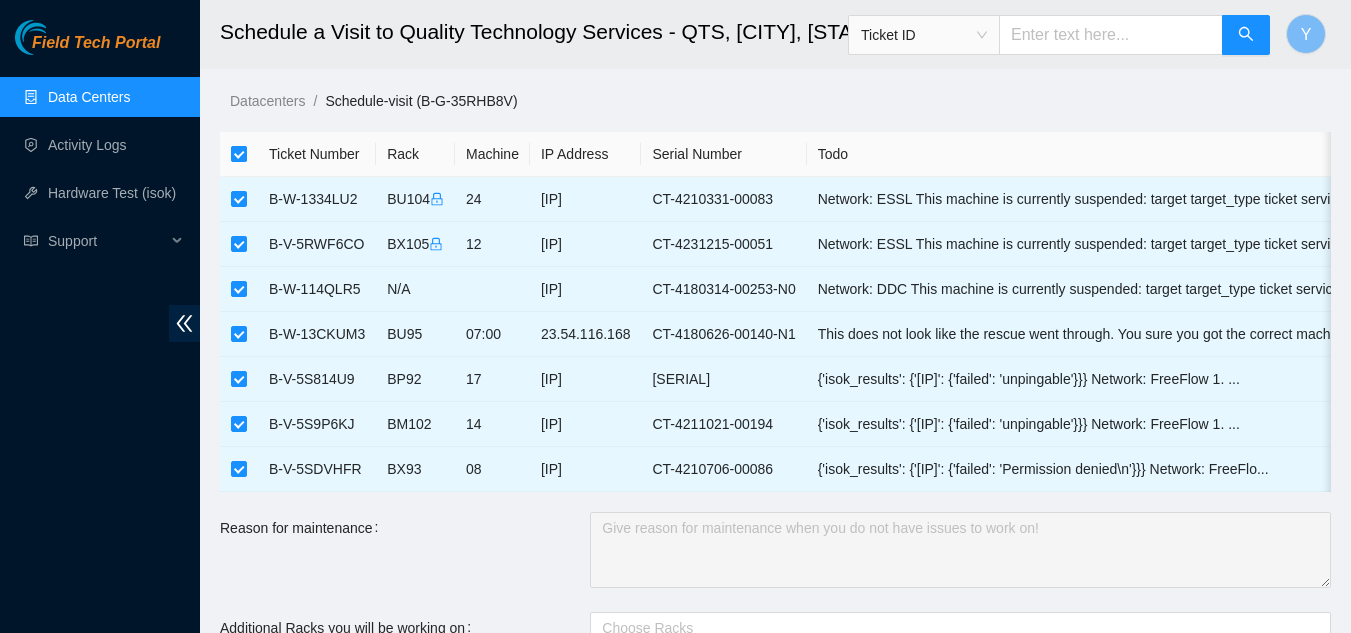 click at bounding box center [239, 154] 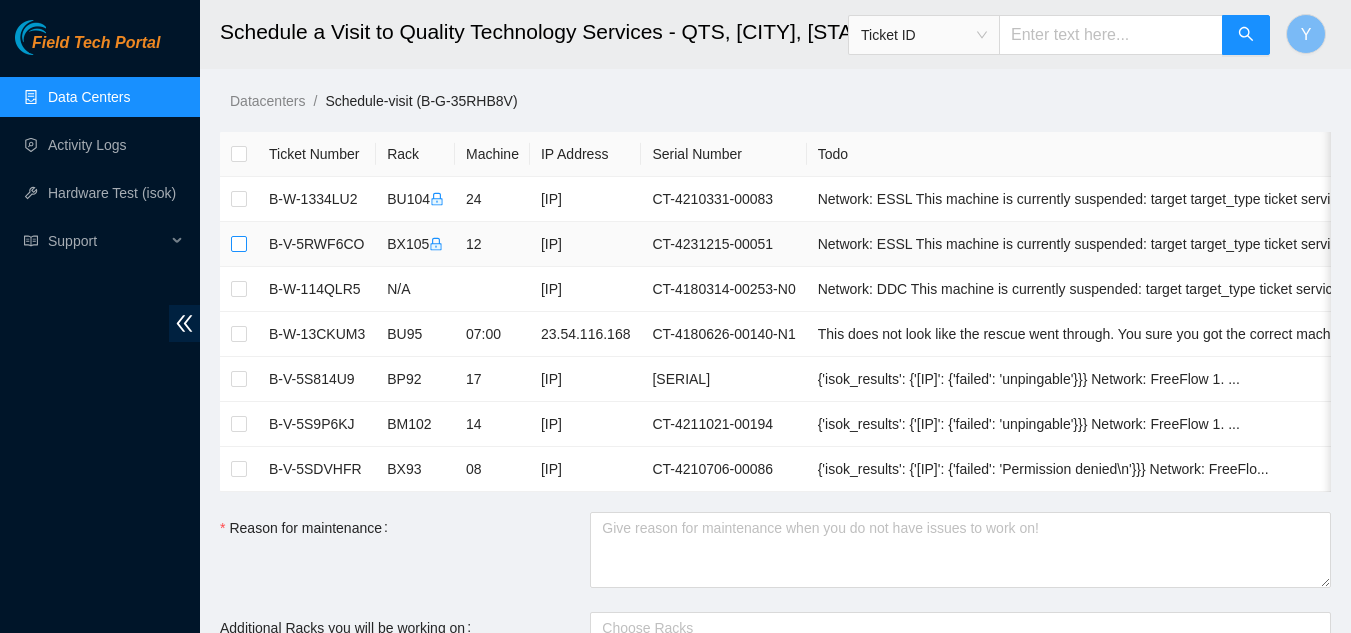click at bounding box center [239, 244] 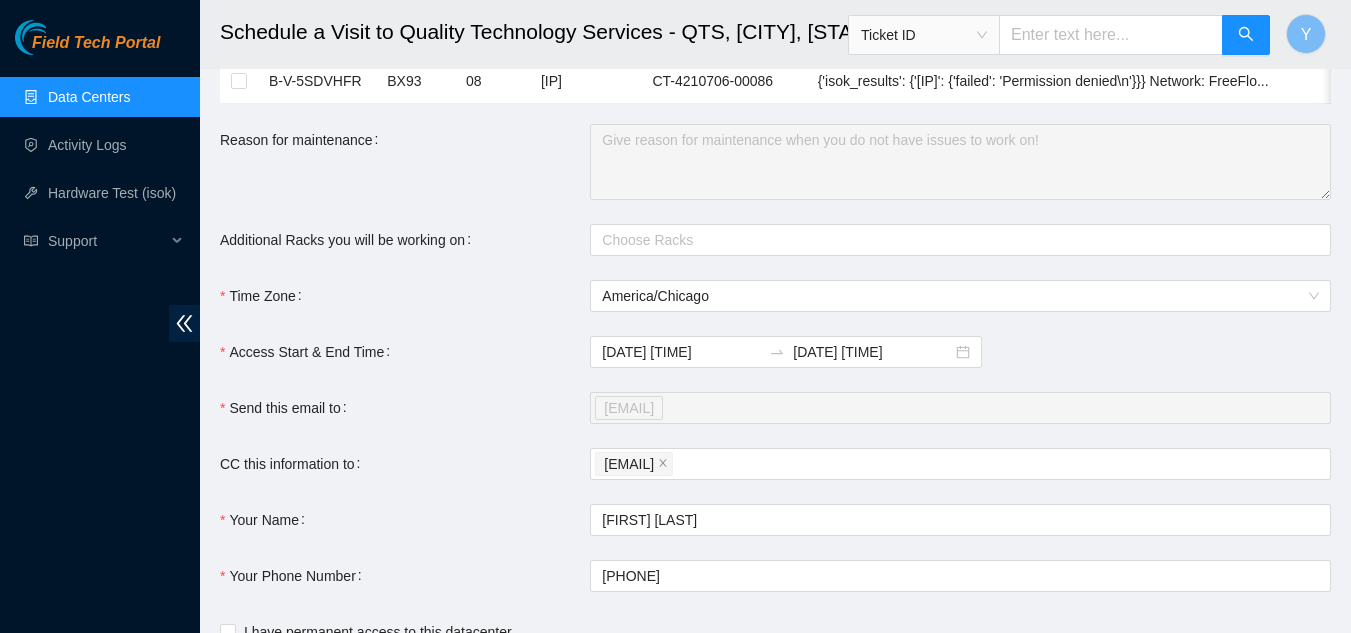 scroll, scrollTop: 400, scrollLeft: 0, axis: vertical 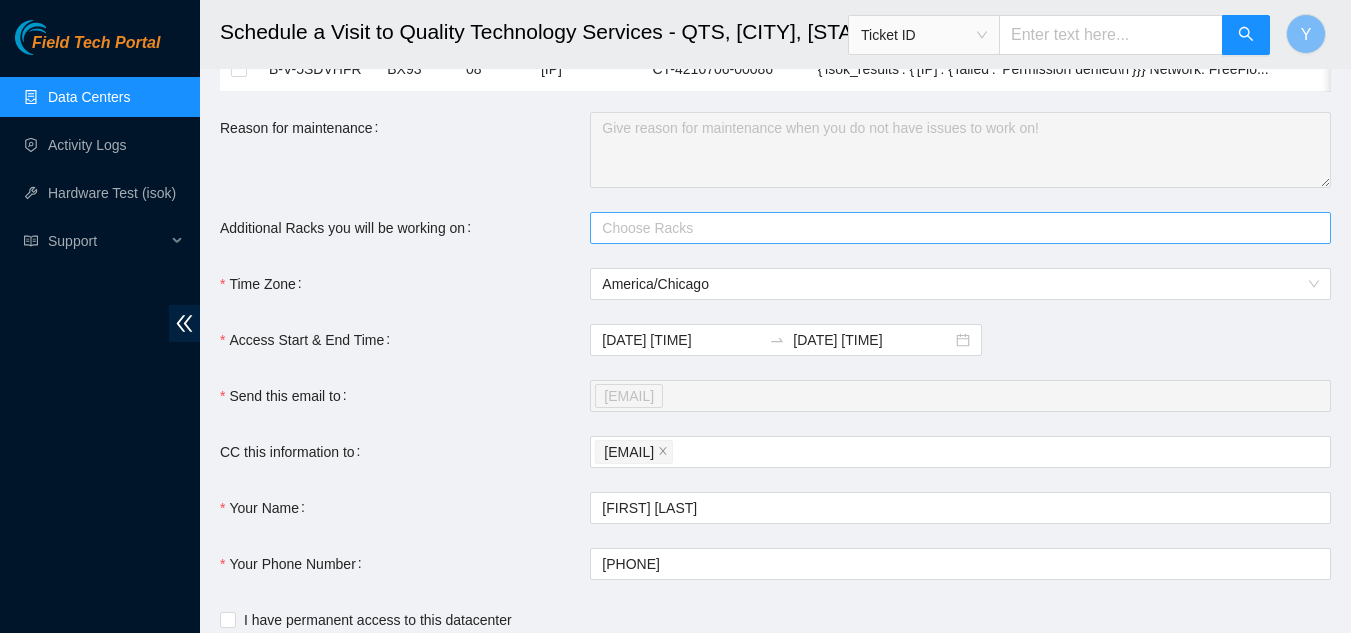 click at bounding box center [950, 228] 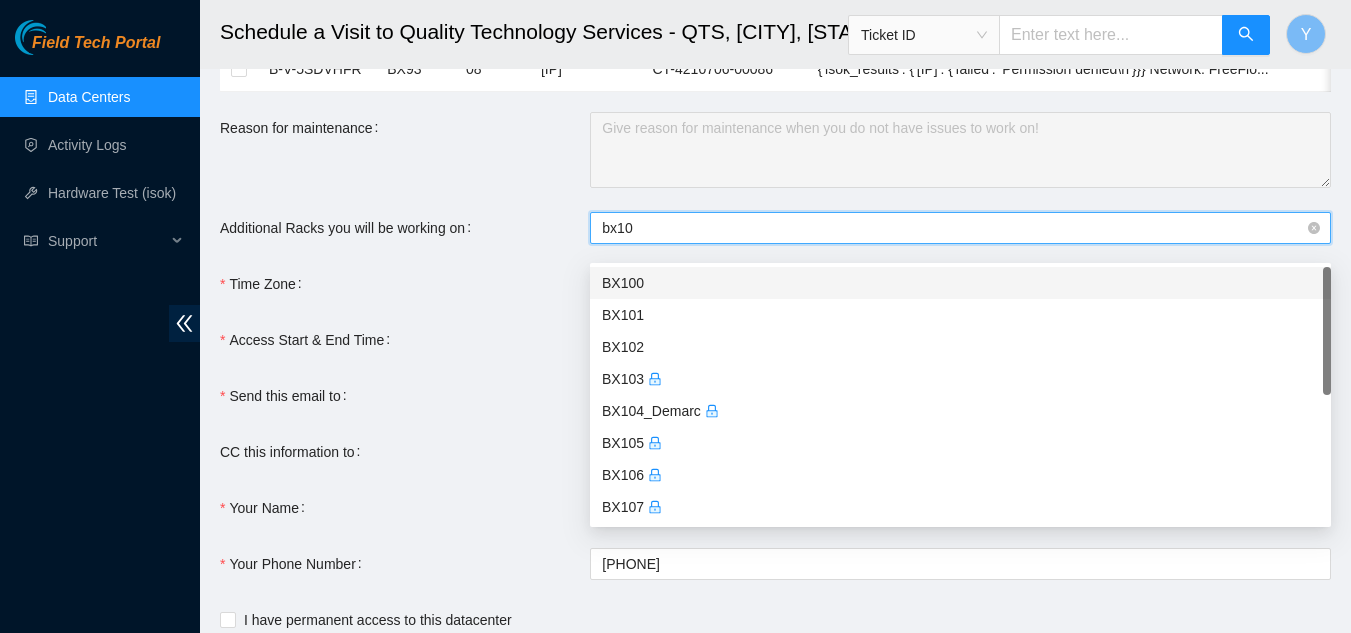 type on "bx105" 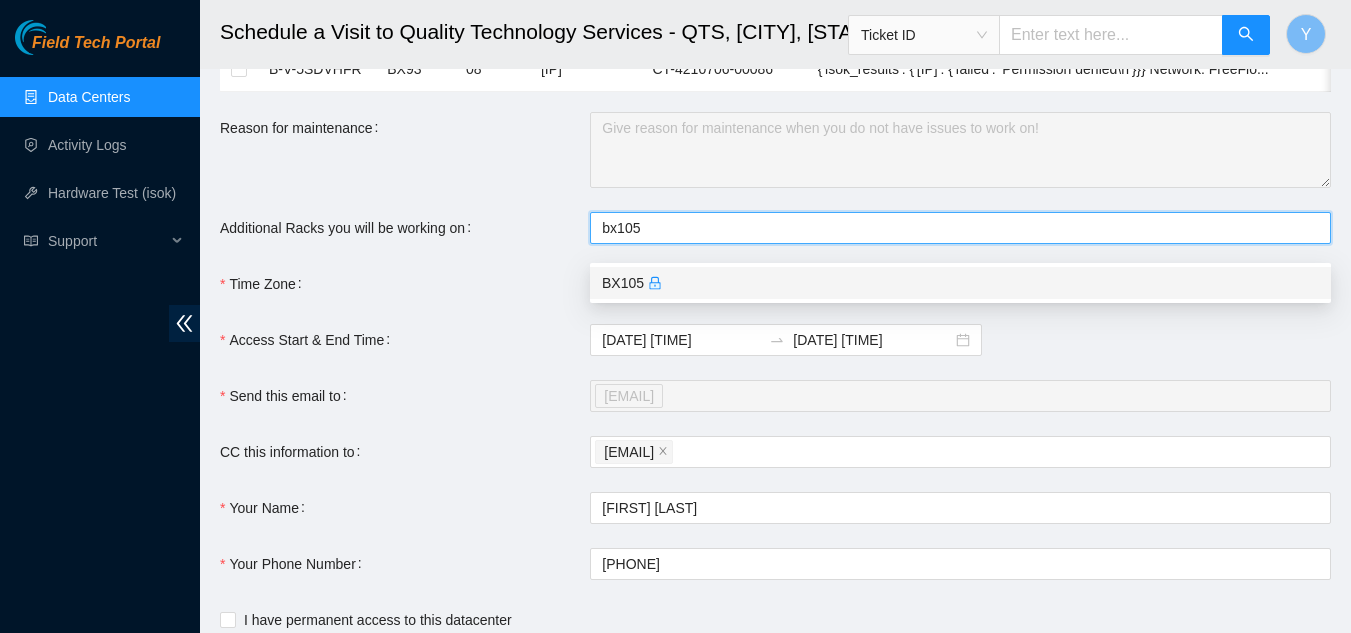 click on "BX105" at bounding box center (960, 283) 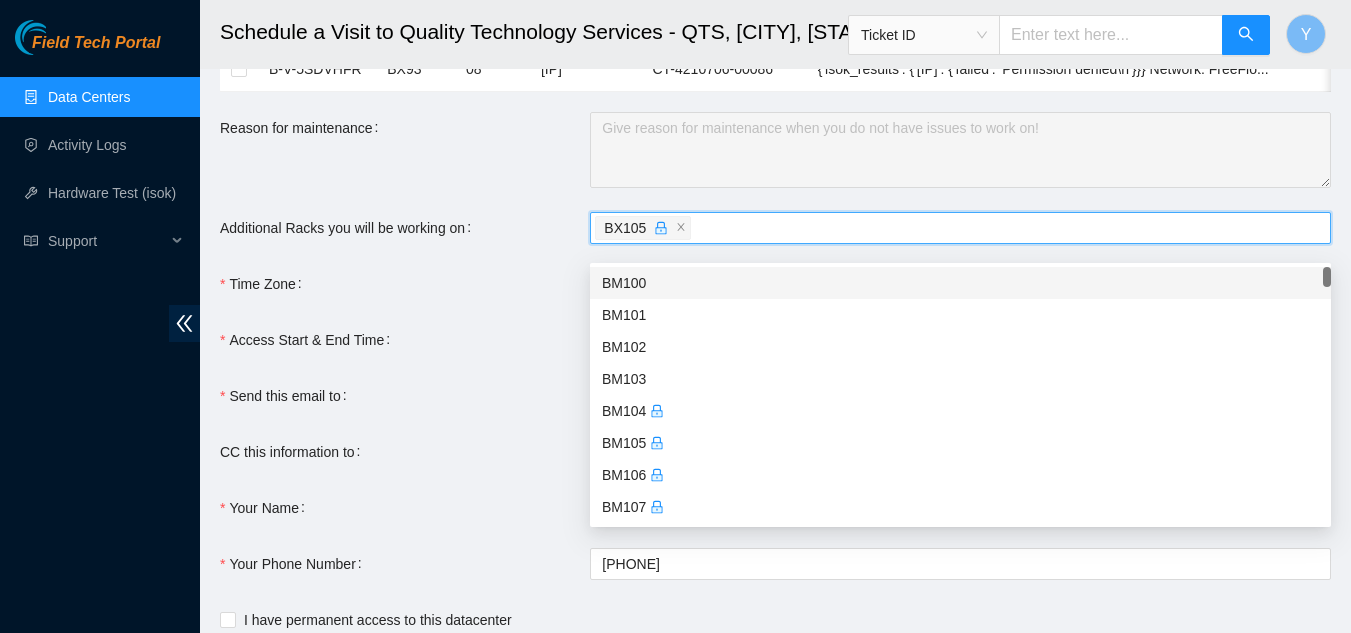 click on "Time Zone" at bounding box center (405, 284) 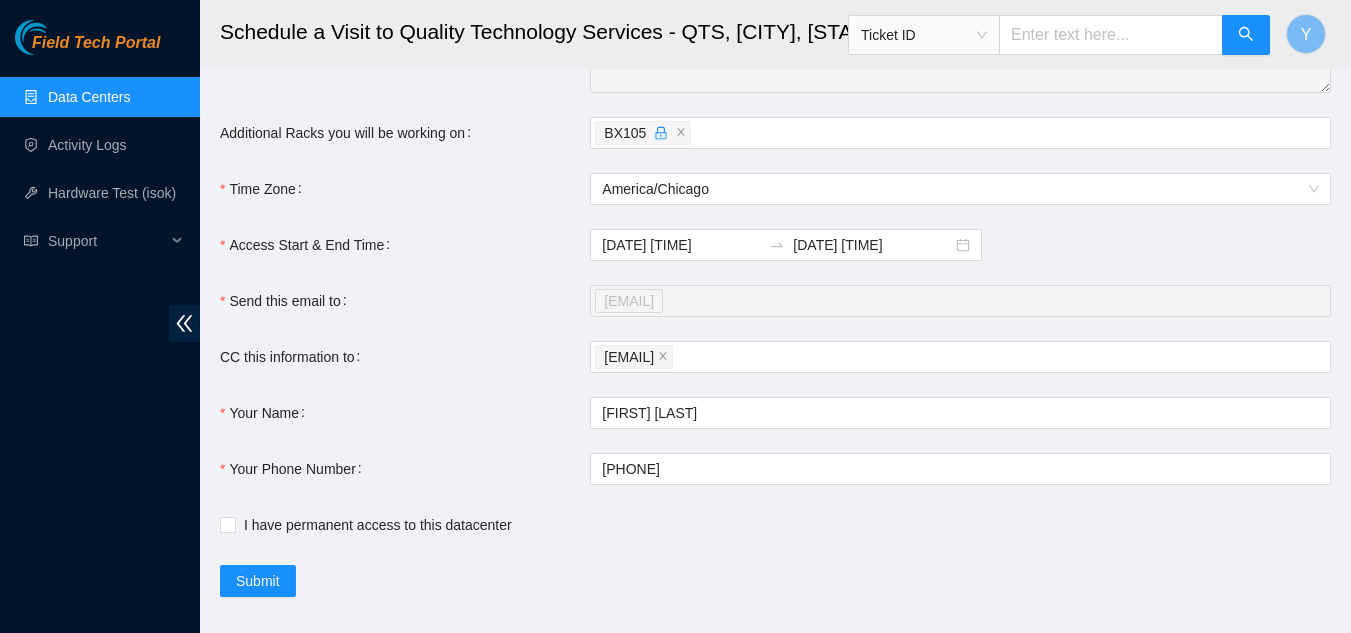 scroll, scrollTop: 500, scrollLeft: 0, axis: vertical 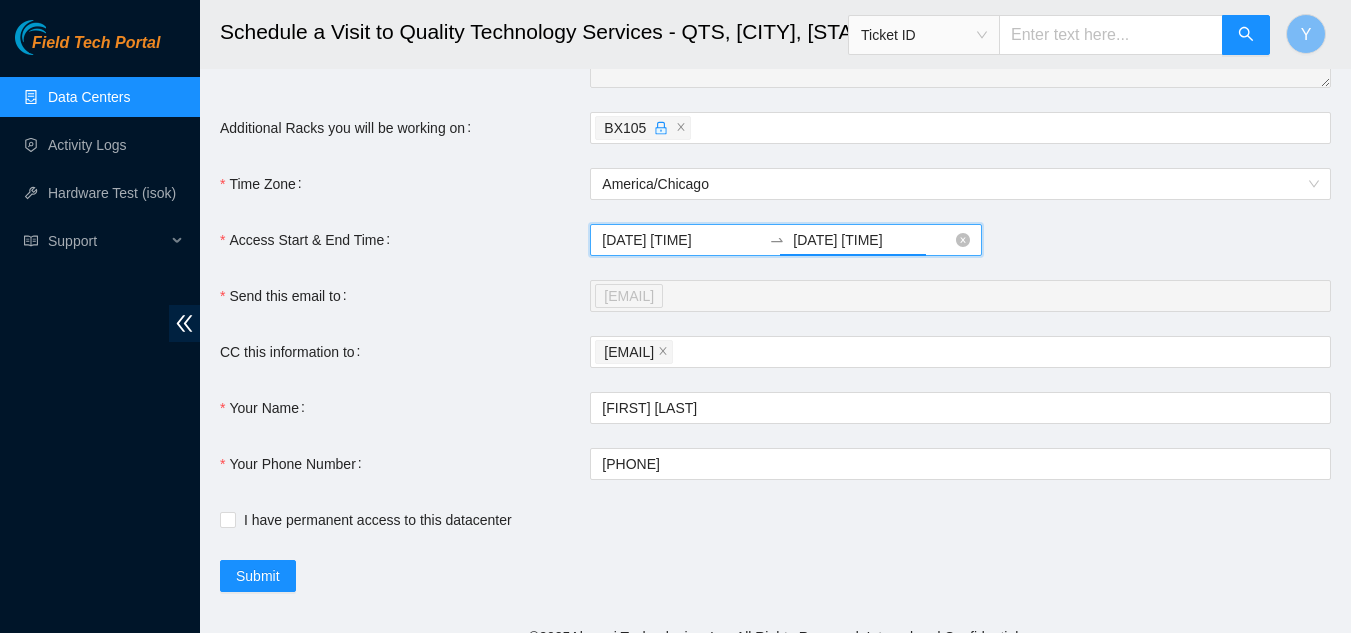 click on "2025-08-05 09:07" at bounding box center [872, 240] 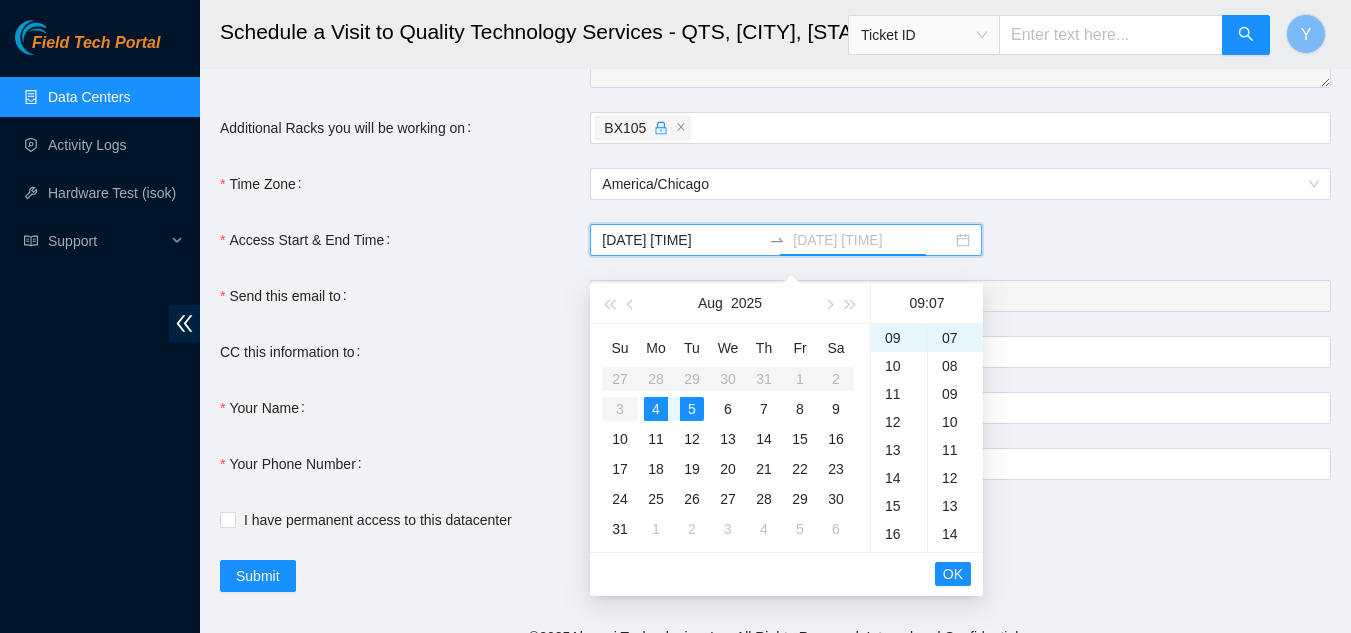 click on "4" at bounding box center (656, 409) 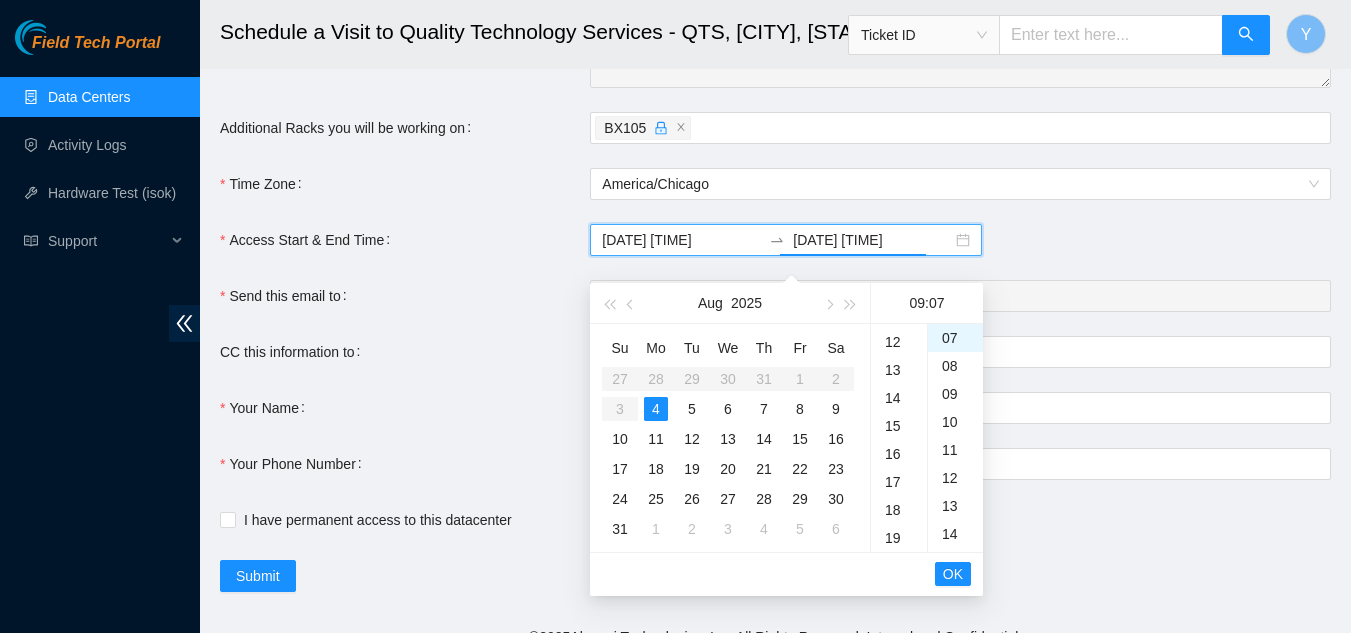 click on "18" at bounding box center (899, 510) 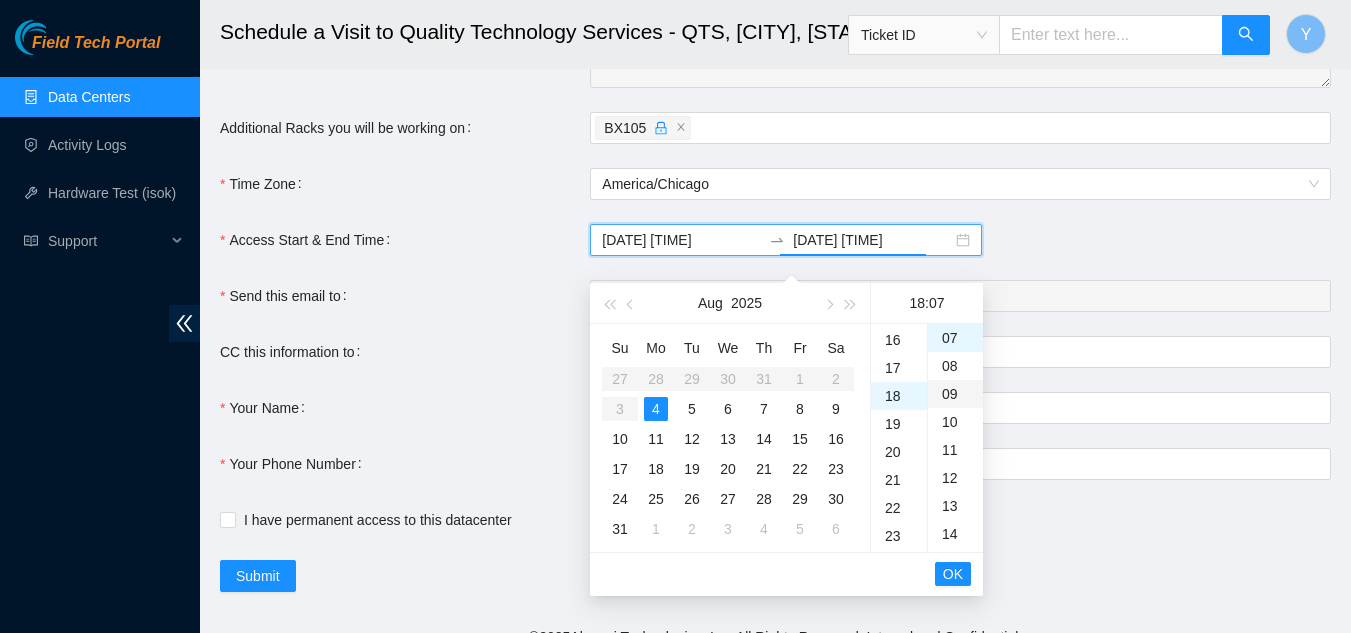 scroll, scrollTop: 504, scrollLeft: 0, axis: vertical 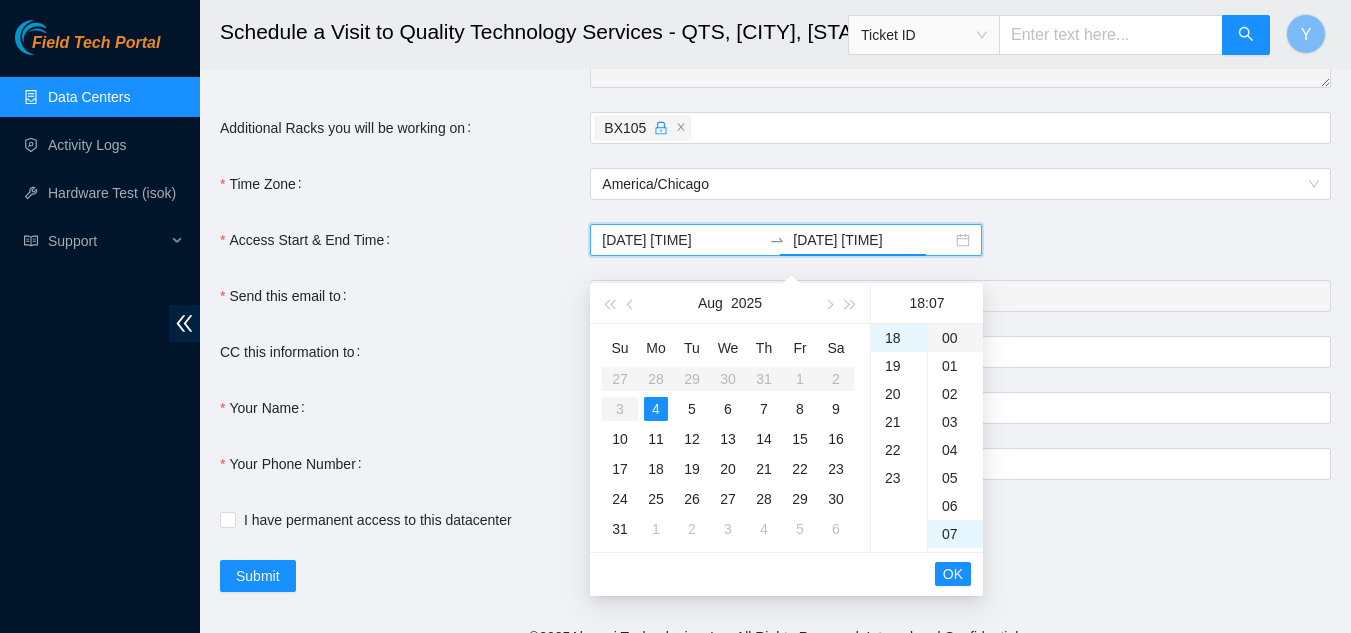 click on "00" at bounding box center (955, 338) 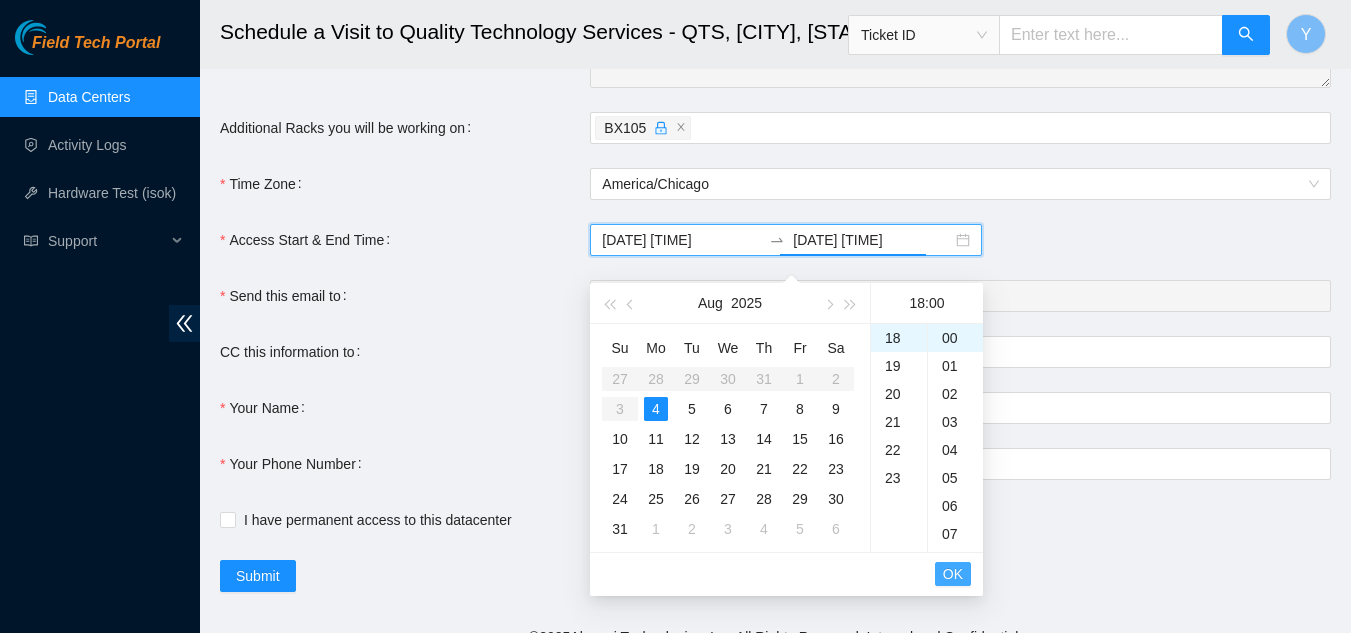 click on "OK" at bounding box center (953, 574) 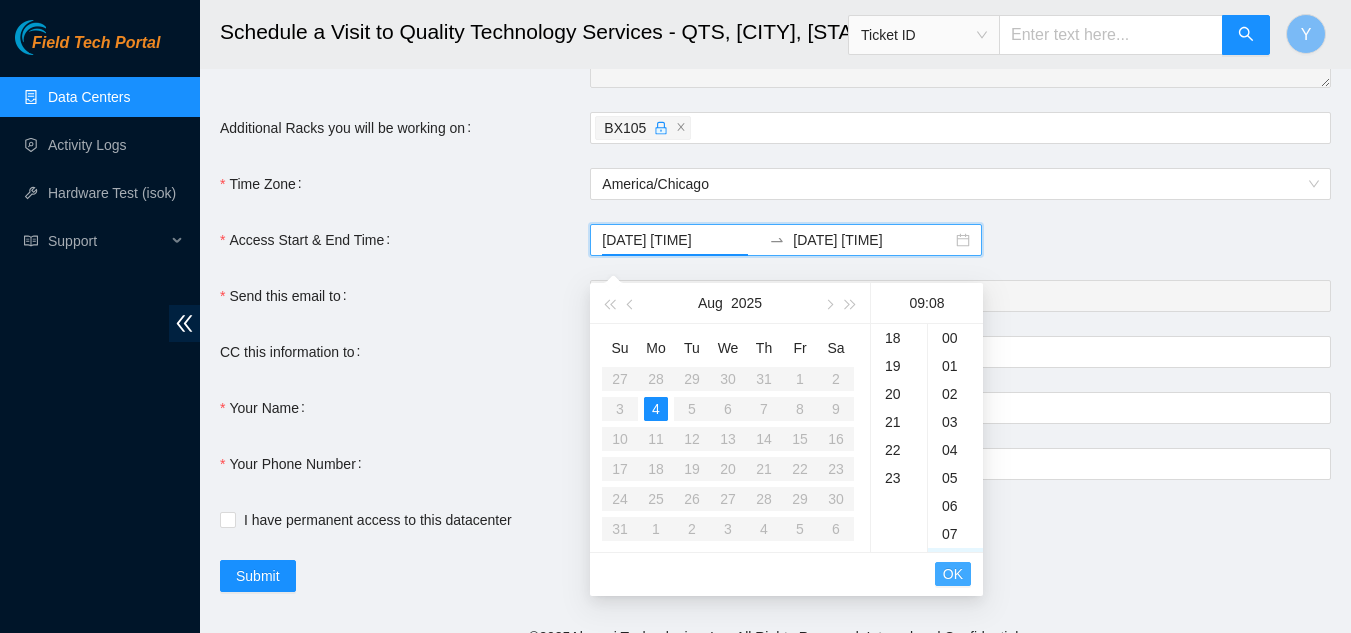 scroll, scrollTop: 252, scrollLeft: 0, axis: vertical 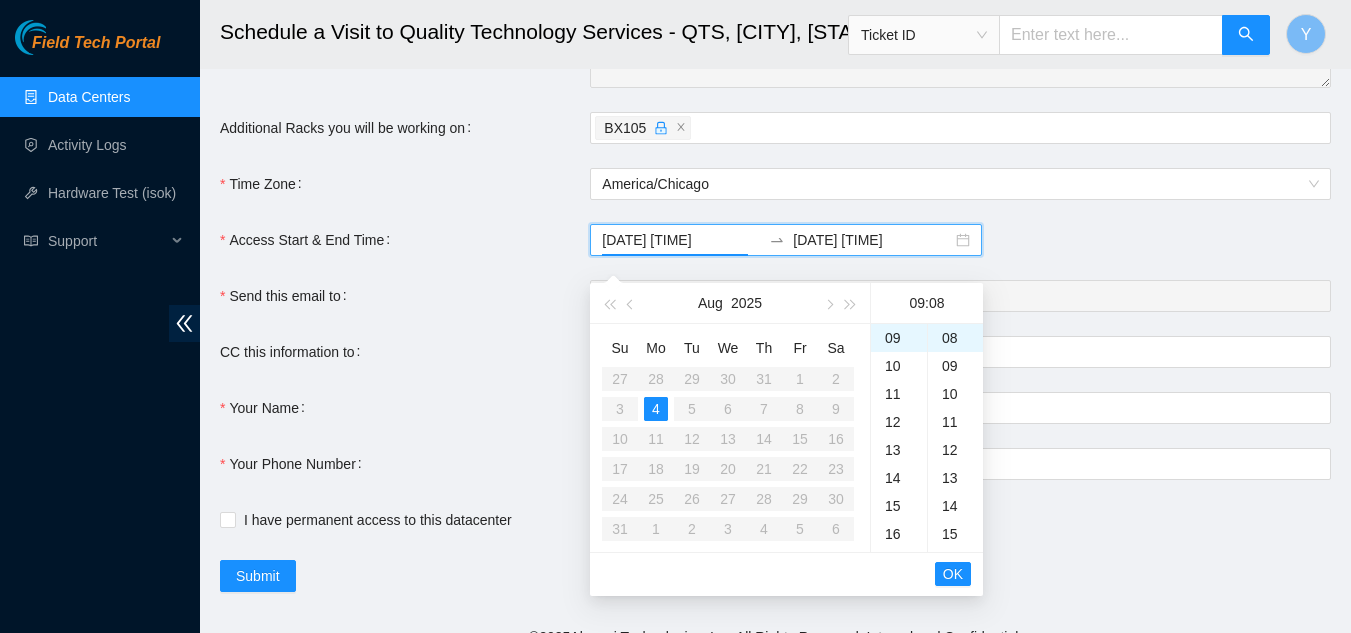 click on "OK" at bounding box center [953, 574] 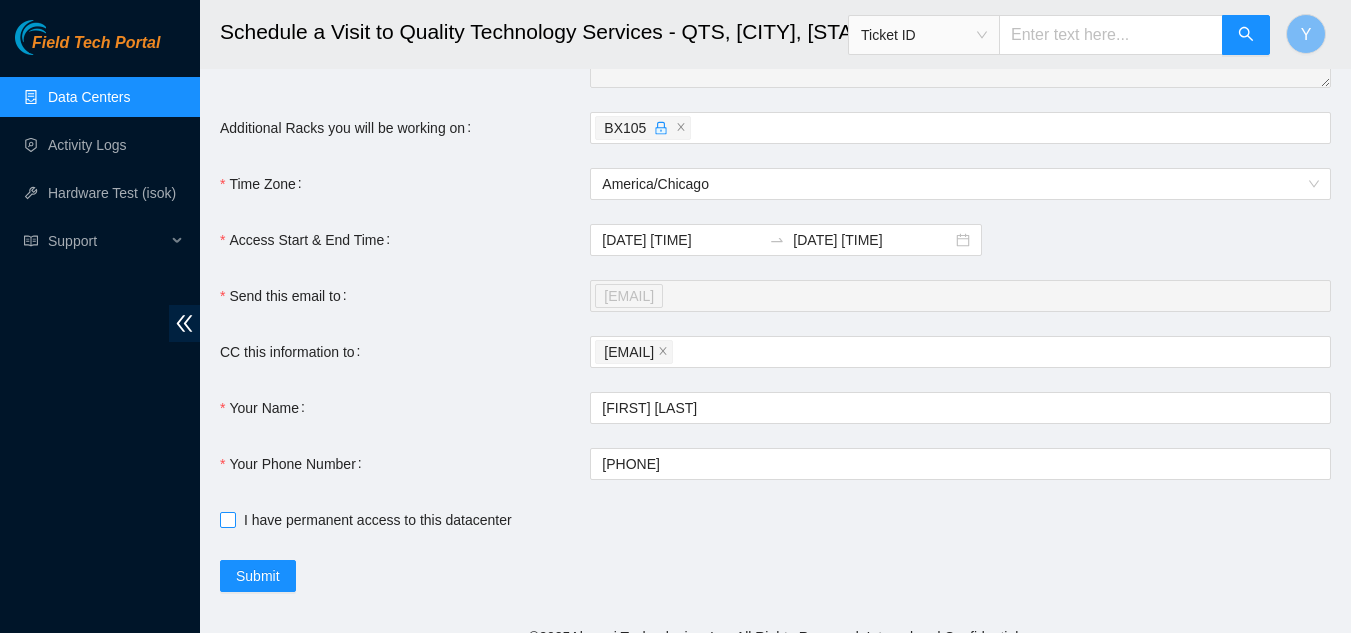 click on "I have permanent access to this datacenter" at bounding box center (227, 519) 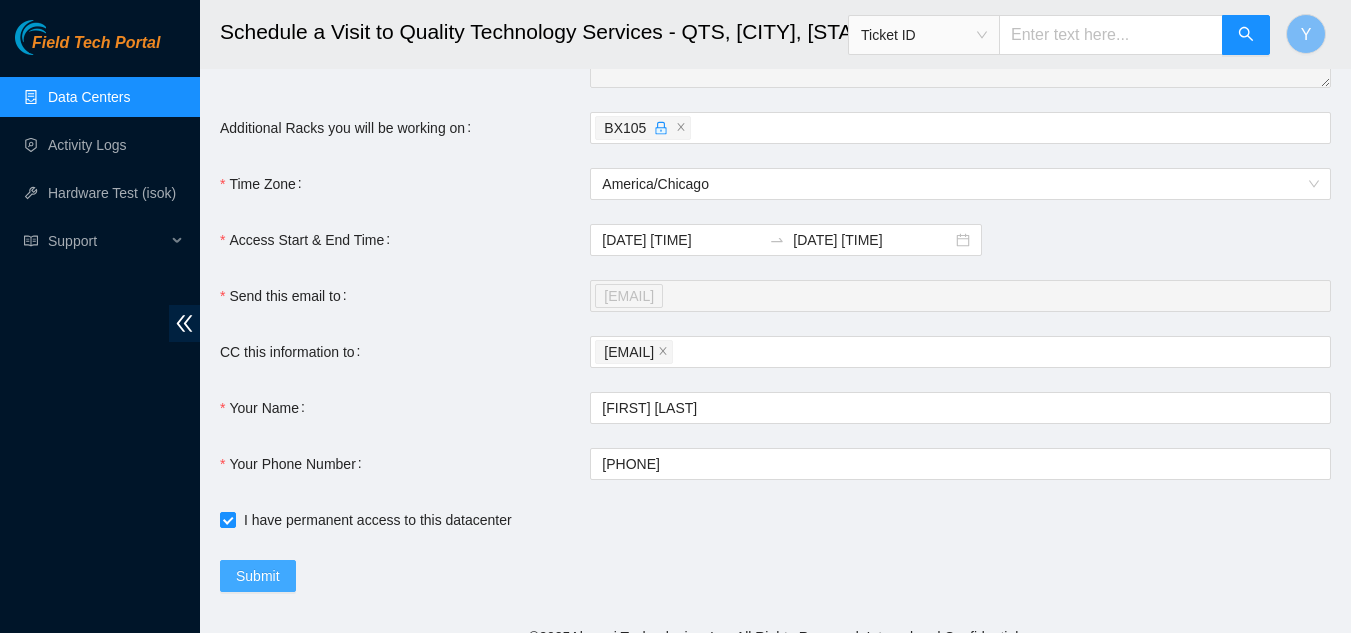 click on "Submit" at bounding box center (258, 576) 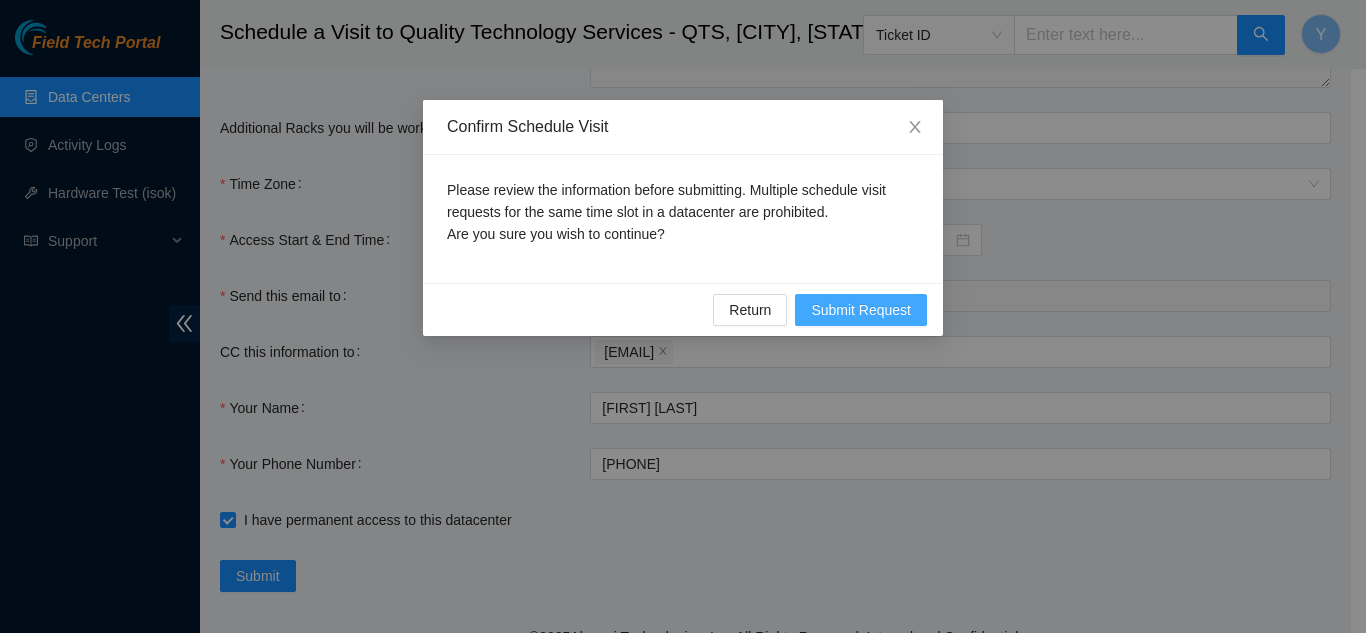 click on "Submit Request" at bounding box center (861, 310) 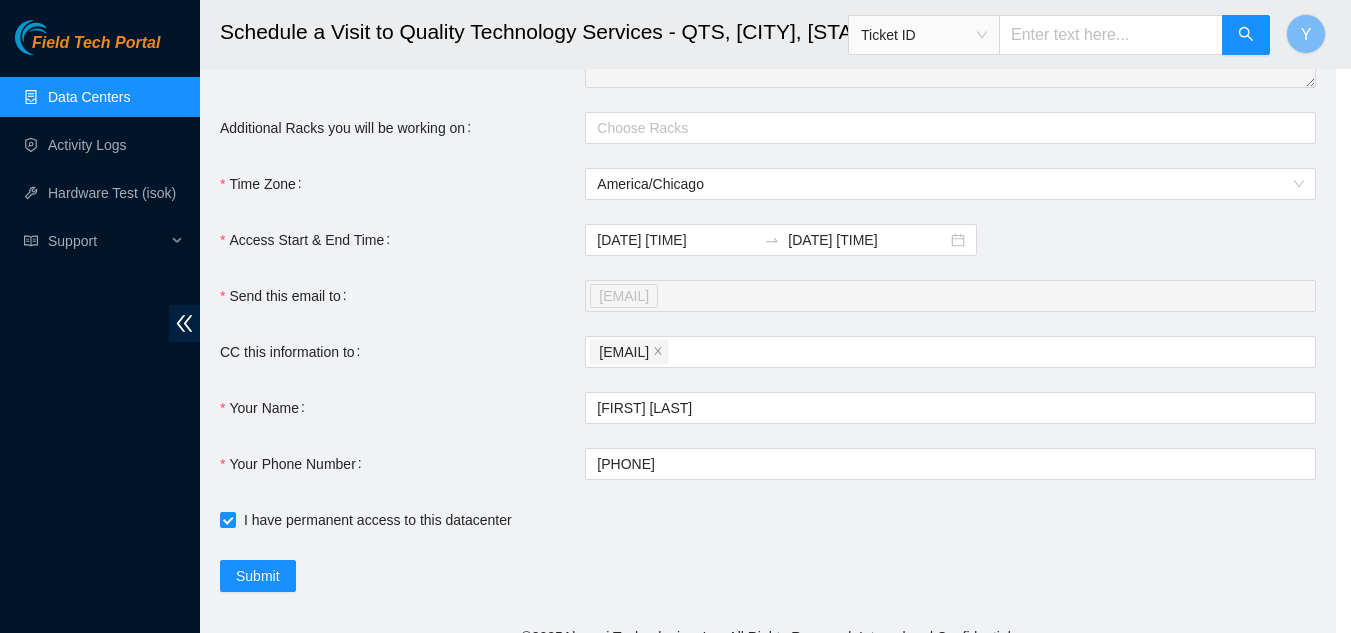 type 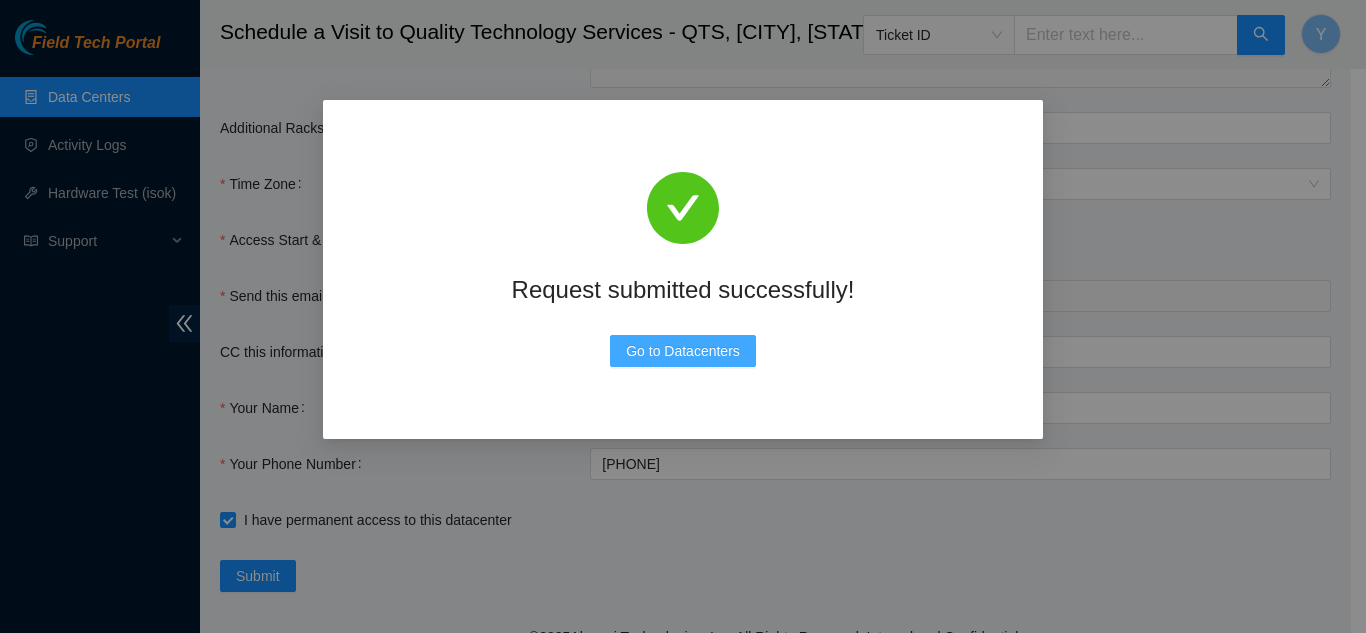 click on "Go to Datacenters" at bounding box center (683, 351) 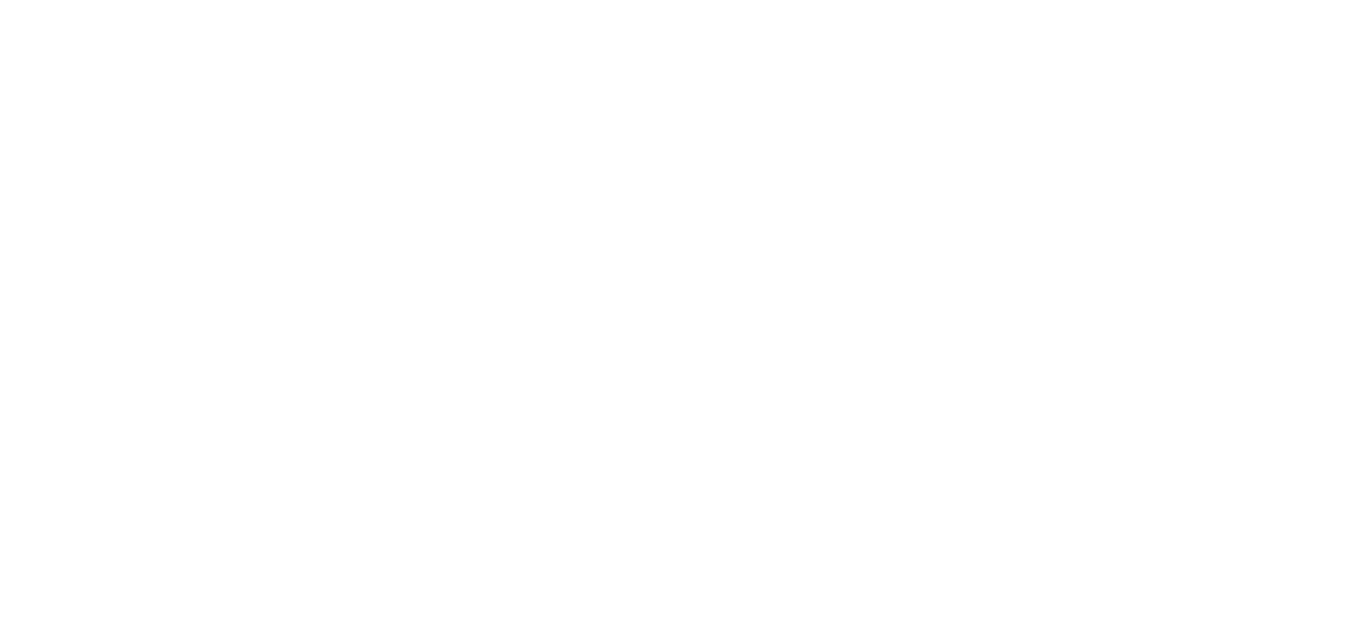 scroll, scrollTop: 0, scrollLeft: 0, axis: both 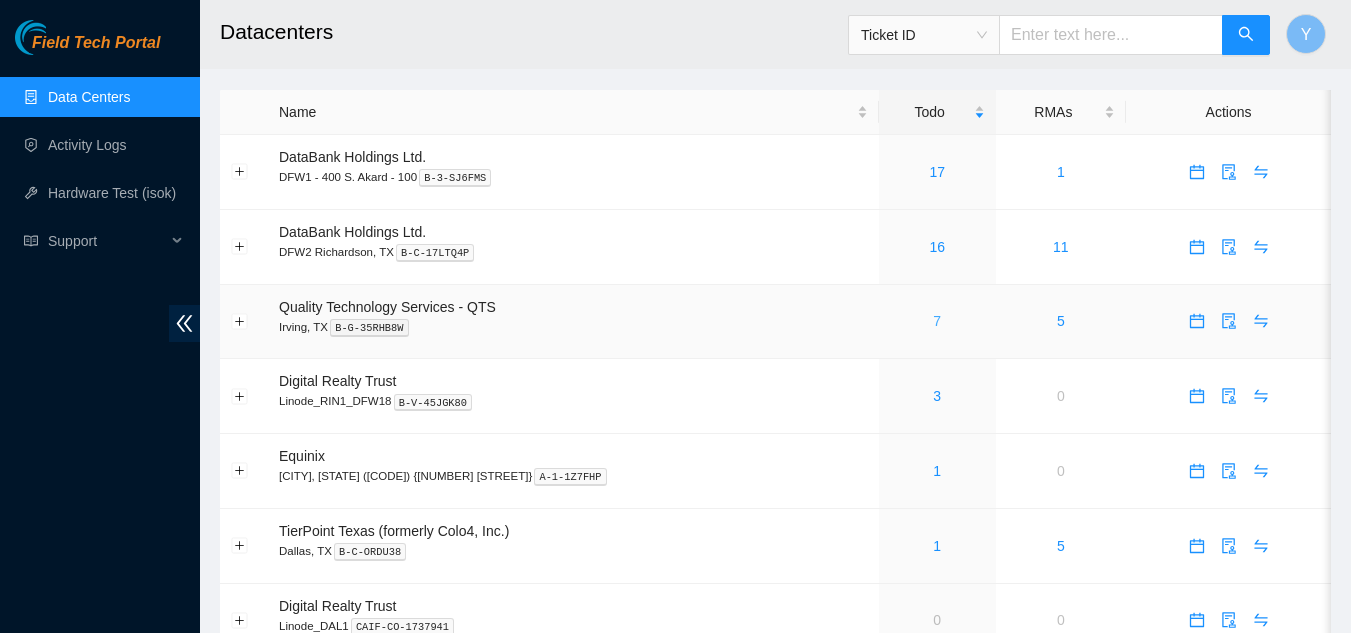 click on "7" at bounding box center (937, 321) 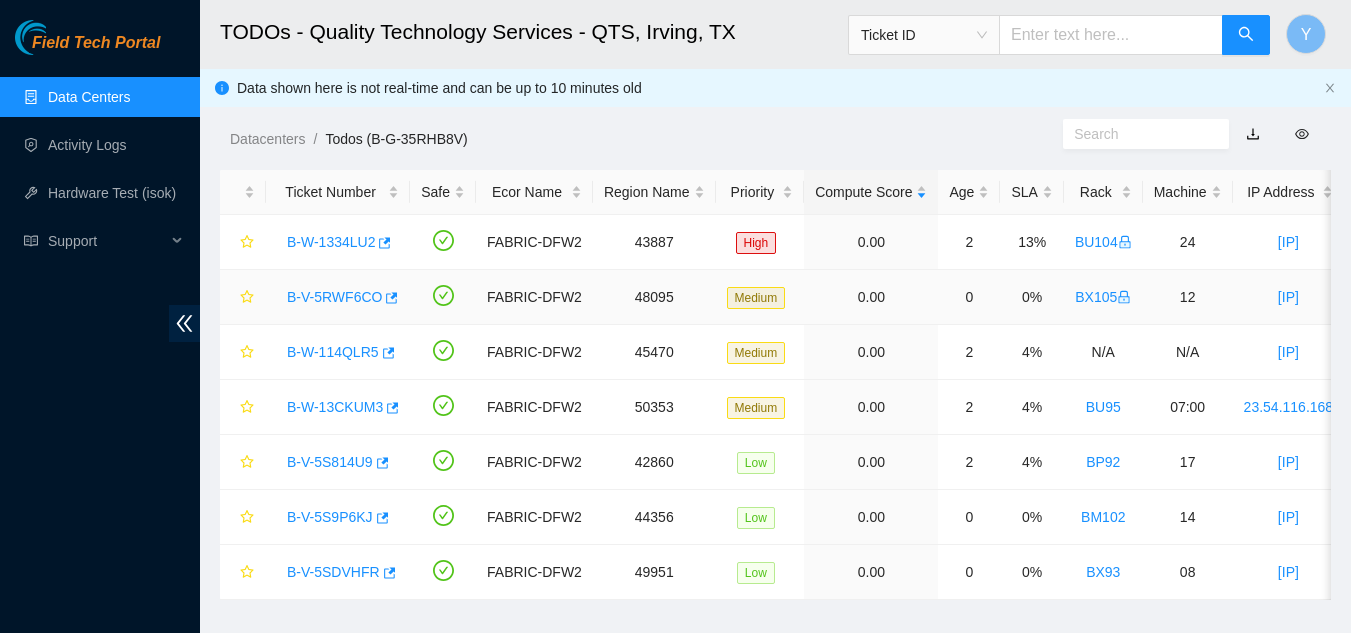 click on "B-V-5RWF6CO" at bounding box center [334, 297] 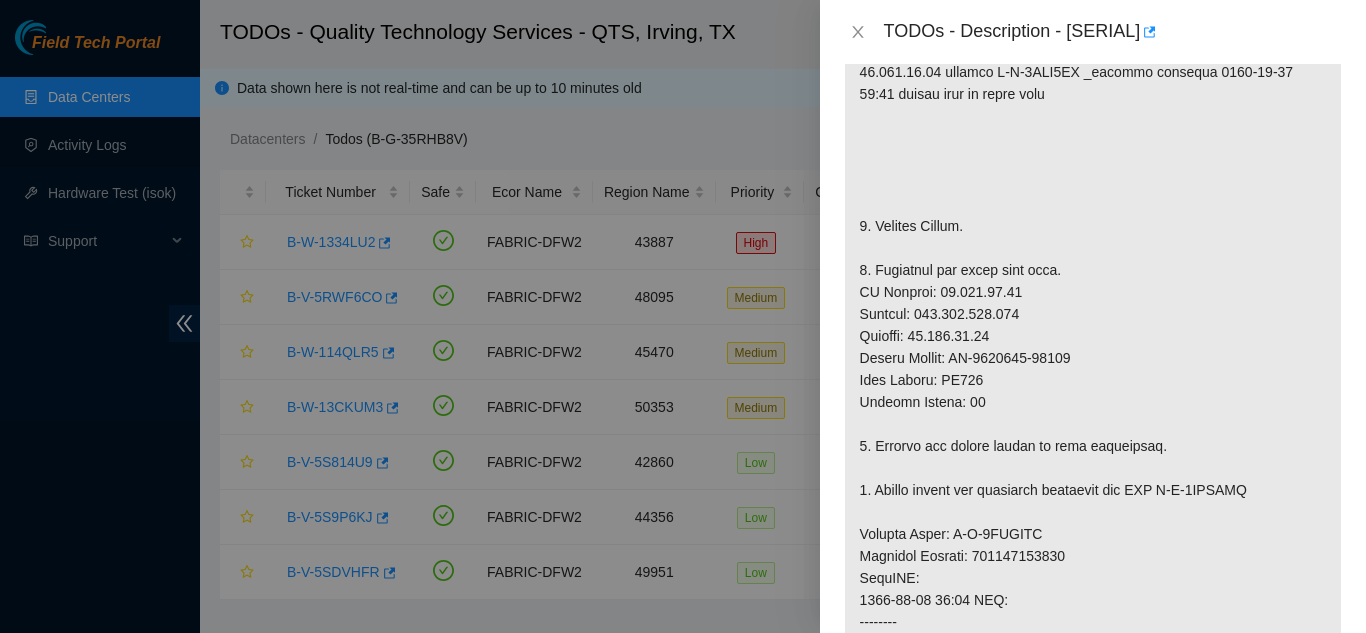 scroll, scrollTop: 500, scrollLeft: 0, axis: vertical 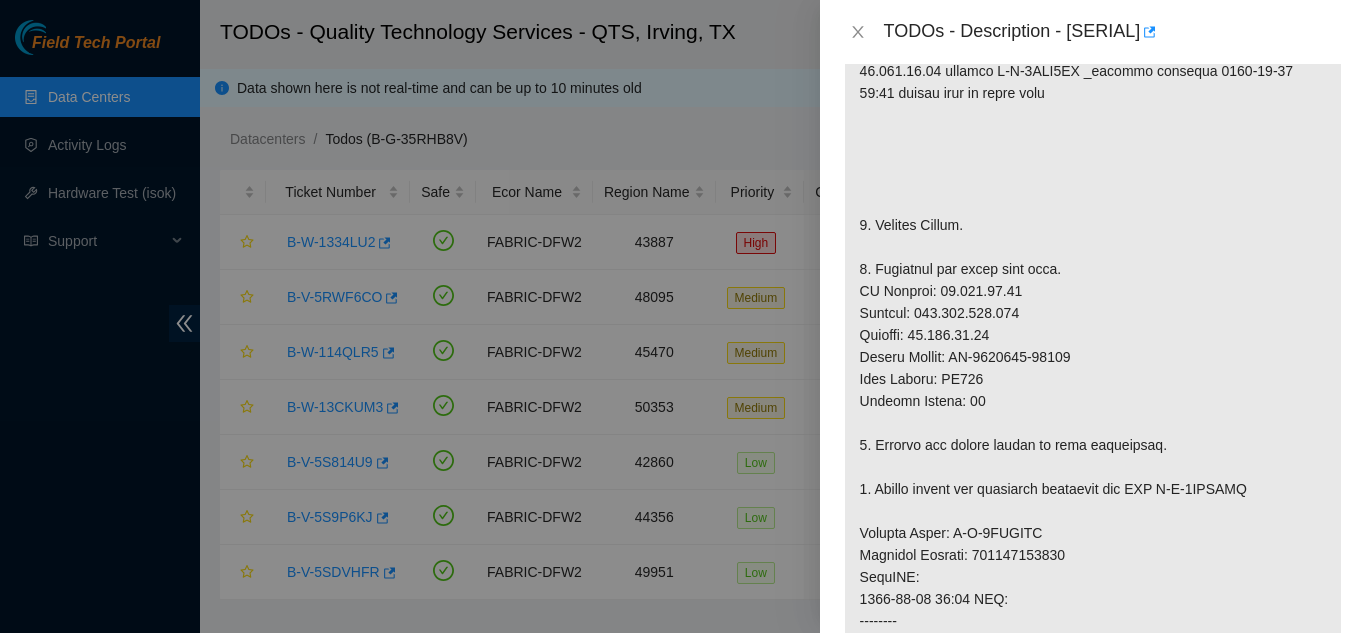 drag, startPoint x: 1067, startPoint y: 35, endPoint x: 1184, endPoint y: 22, distance: 117.72001 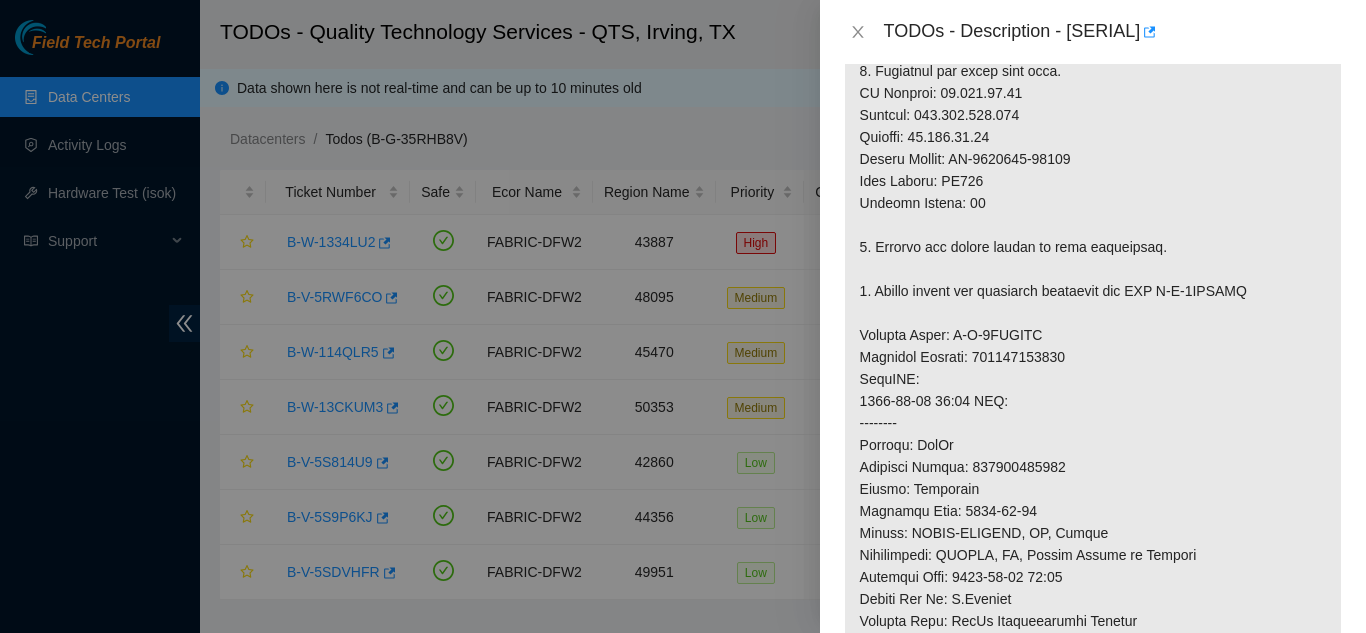 scroll, scrollTop: 700, scrollLeft: 0, axis: vertical 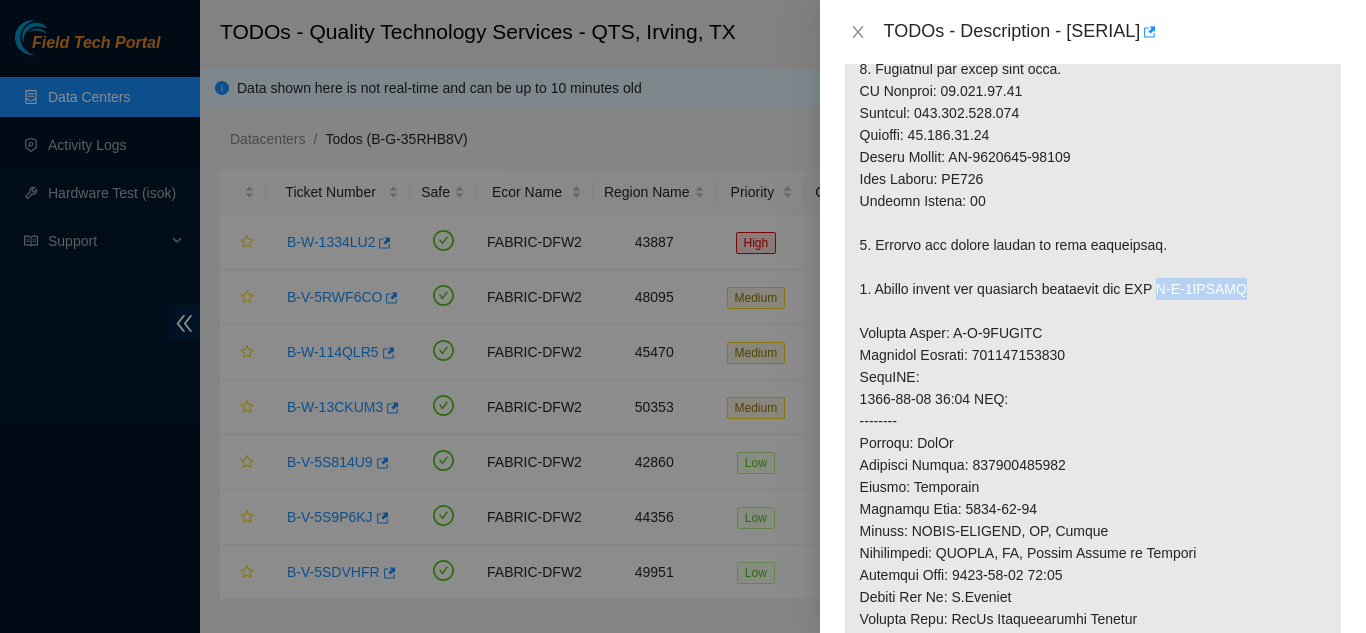 drag, startPoint x: 1168, startPoint y: 288, endPoint x: 1257, endPoint y: 291, distance: 89.050545 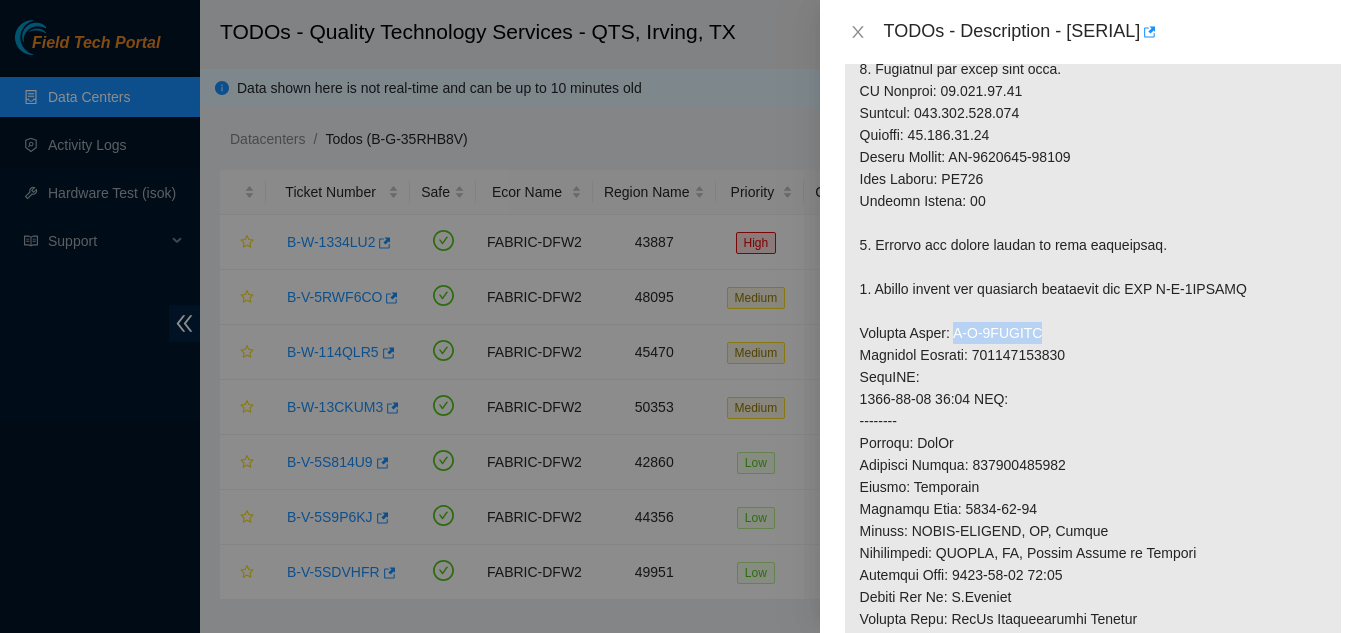 drag, startPoint x: 948, startPoint y: 332, endPoint x: 1063, endPoint y: 325, distance: 115.212845 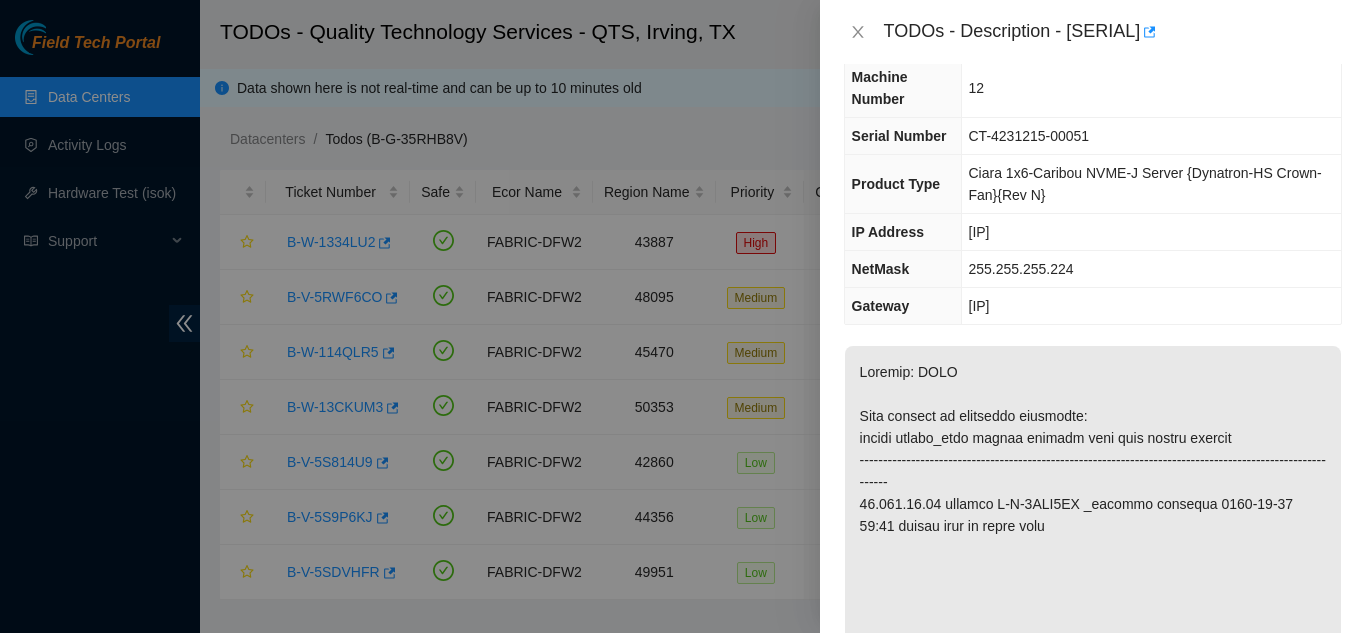 scroll, scrollTop: 0, scrollLeft: 0, axis: both 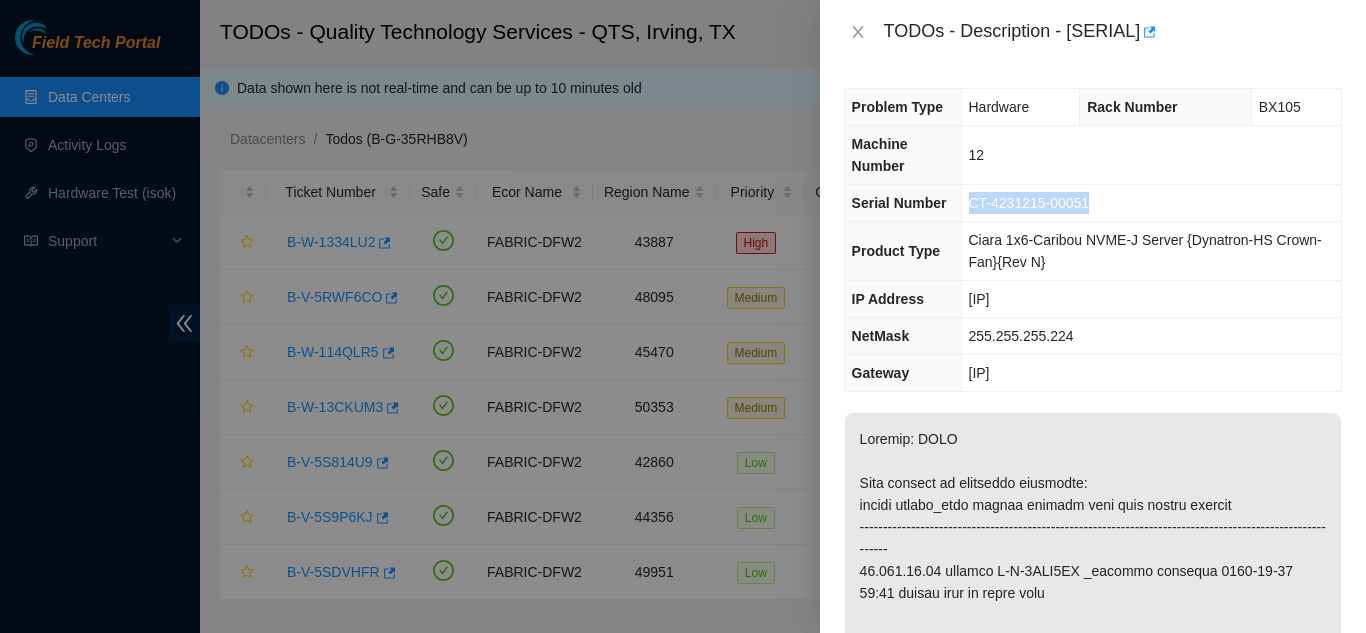 drag, startPoint x: 1091, startPoint y: 200, endPoint x: 969, endPoint y: 204, distance: 122.06556 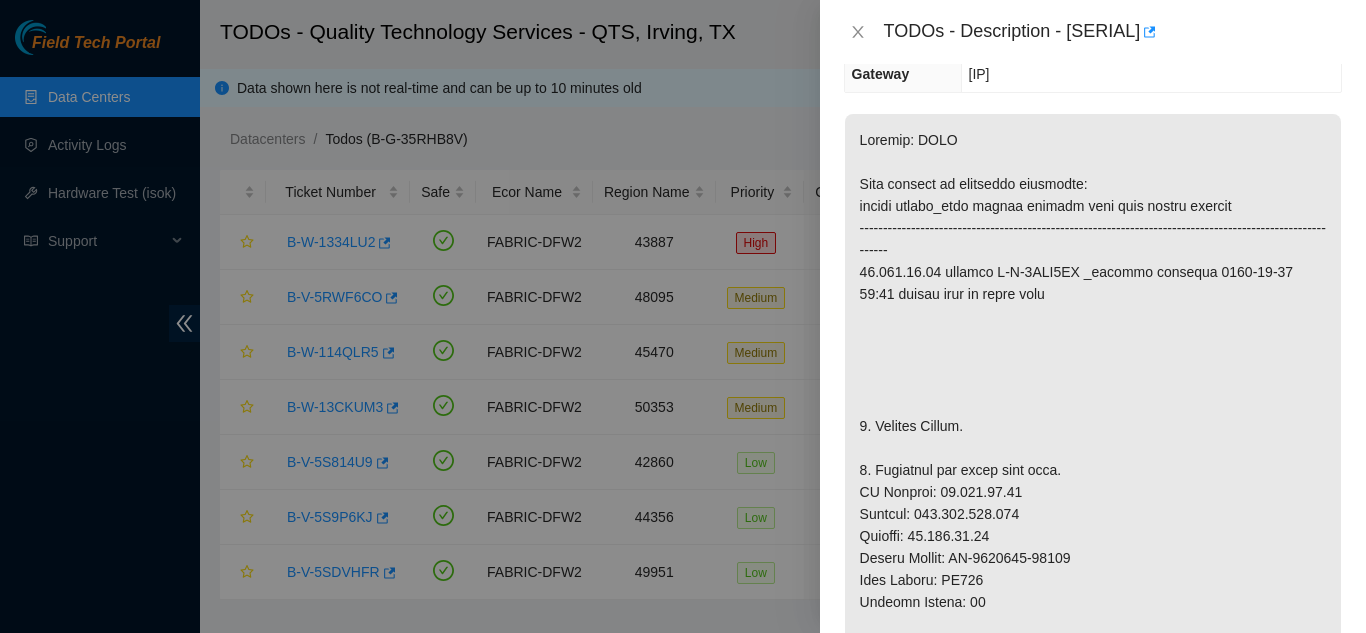 scroll, scrollTop: 300, scrollLeft: 0, axis: vertical 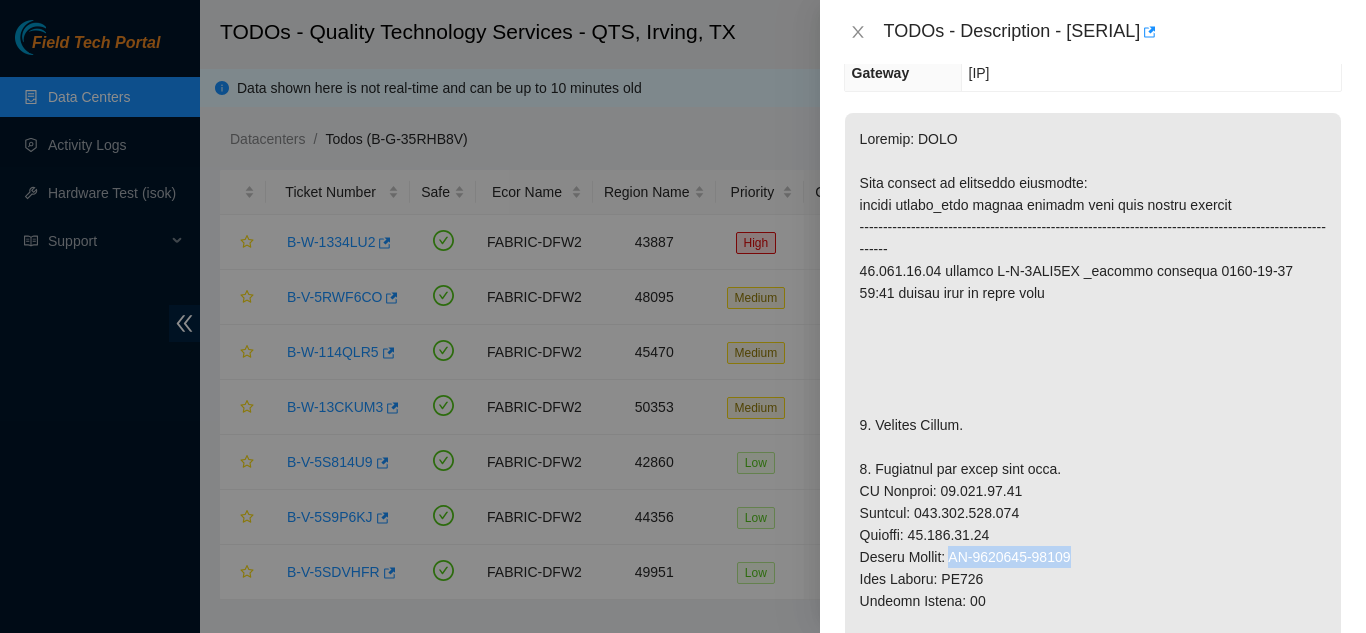 drag, startPoint x: 1075, startPoint y: 557, endPoint x: 953, endPoint y: 561, distance: 122.06556 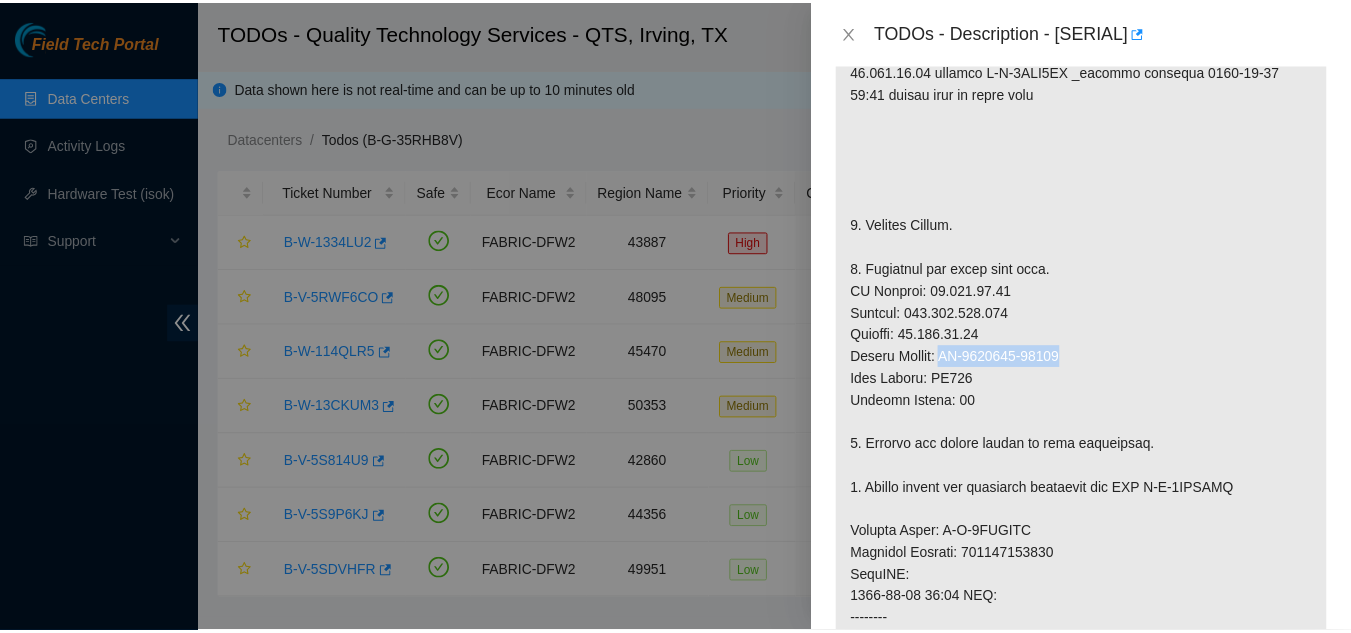 scroll, scrollTop: 600, scrollLeft: 0, axis: vertical 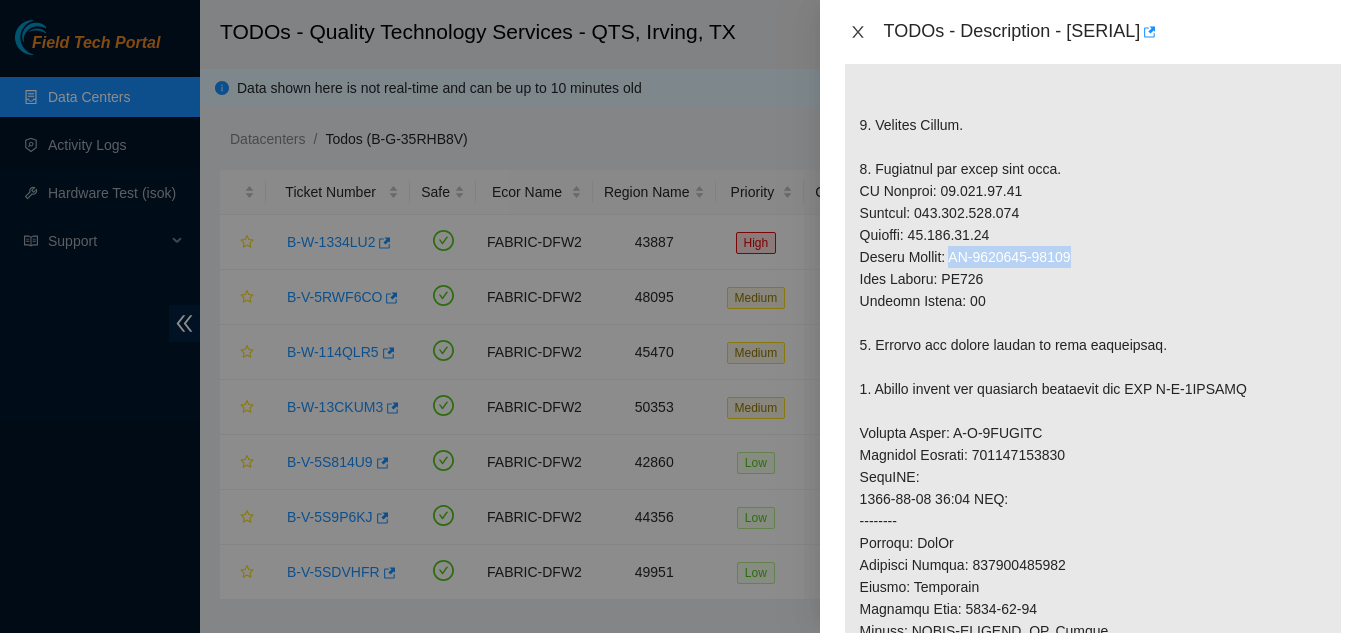 drag, startPoint x: 858, startPoint y: 32, endPoint x: 868, endPoint y: 38, distance: 11.661903 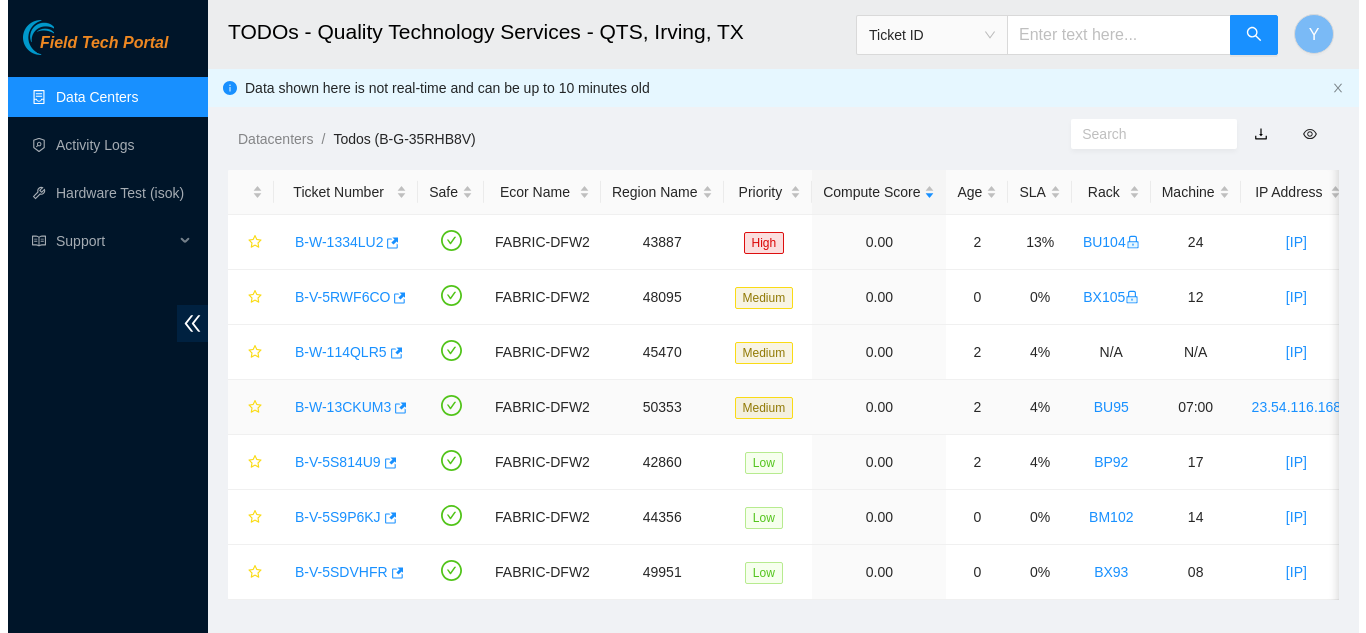 scroll, scrollTop: 622, scrollLeft: 0, axis: vertical 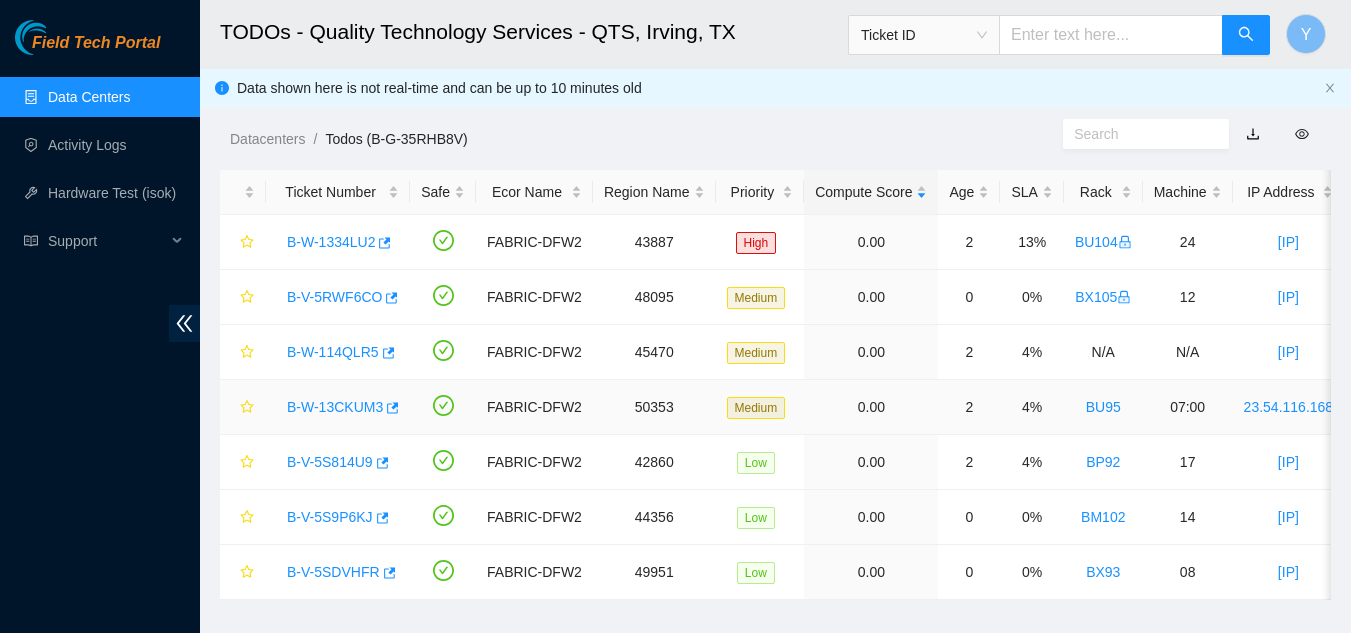 click on "B-W-13CKUM3" at bounding box center (335, 407) 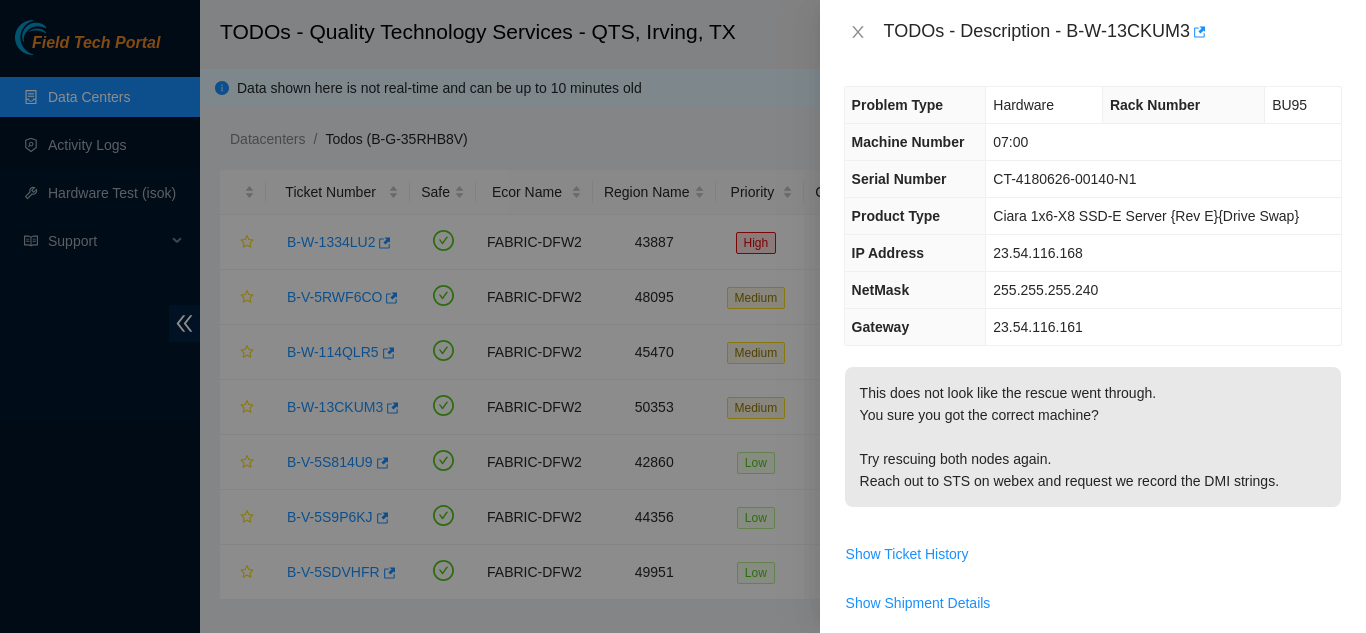 scroll, scrollTop: 0, scrollLeft: 0, axis: both 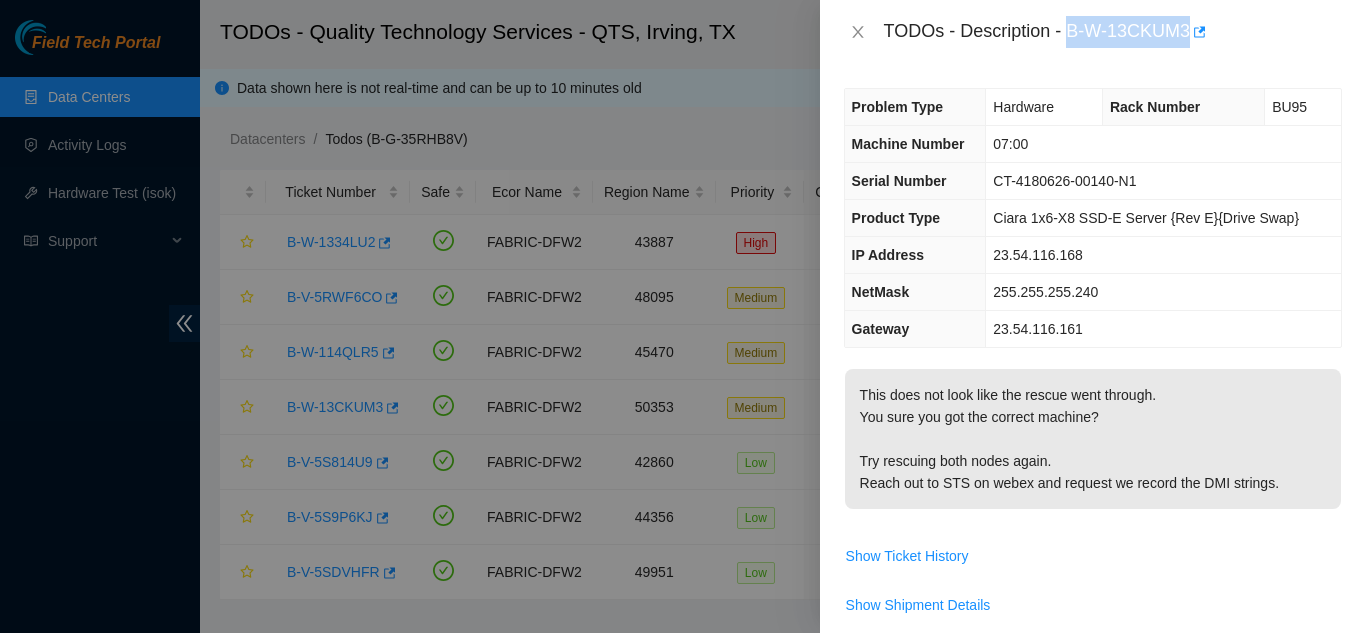 drag, startPoint x: 1066, startPoint y: 30, endPoint x: 1190, endPoint y: 25, distance: 124.10077 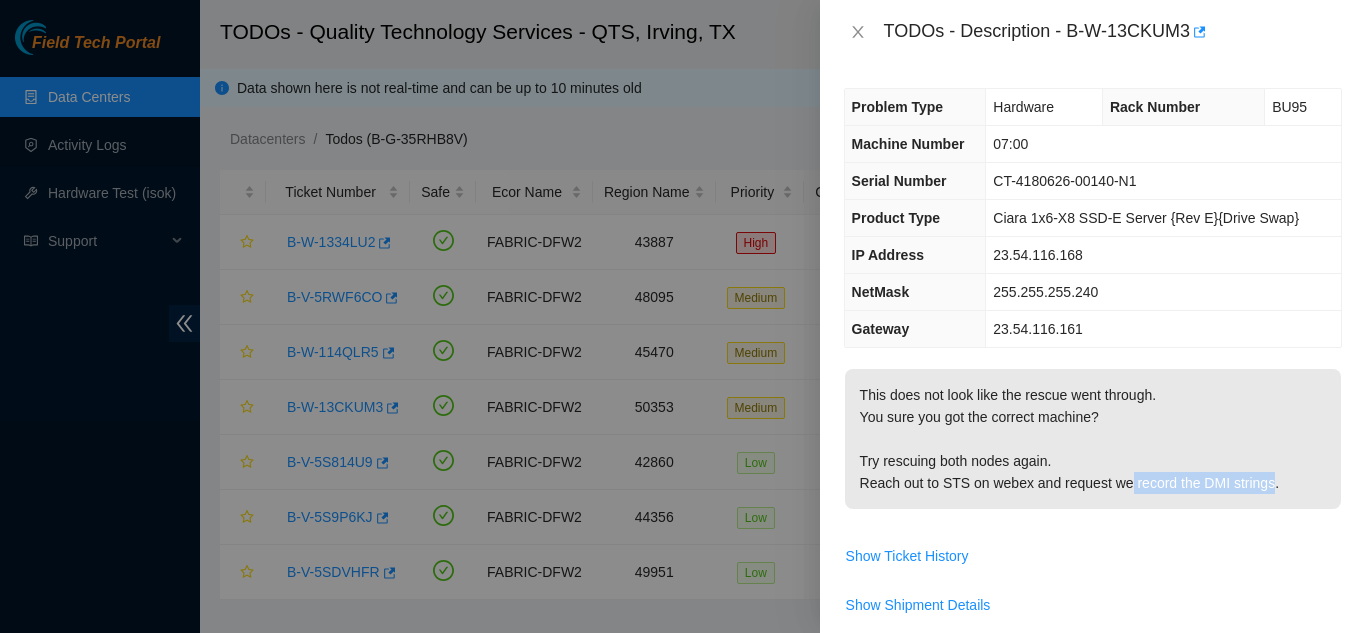 drag, startPoint x: 1127, startPoint y: 484, endPoint x: 1265, endPoint y: 486, distance: 138.0145 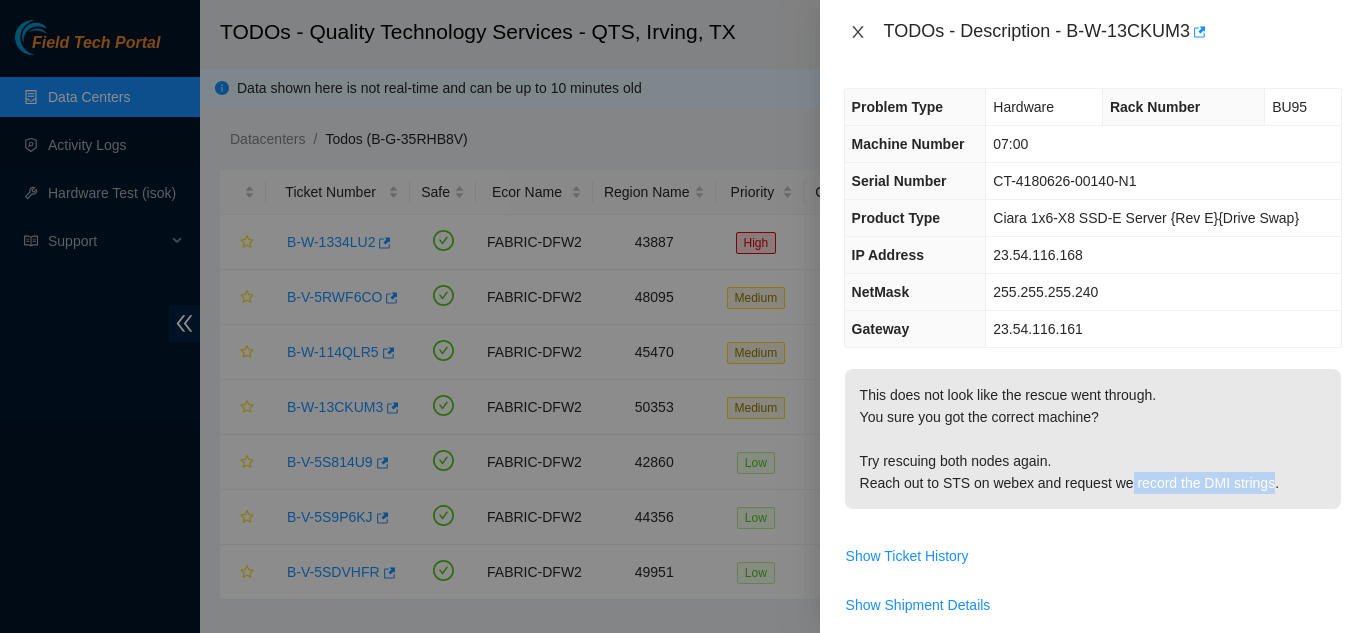 drag, startPoint x: 859, startPoint y: 26, endPoint x: 874, endPoint y: 22, distance: 15.524175 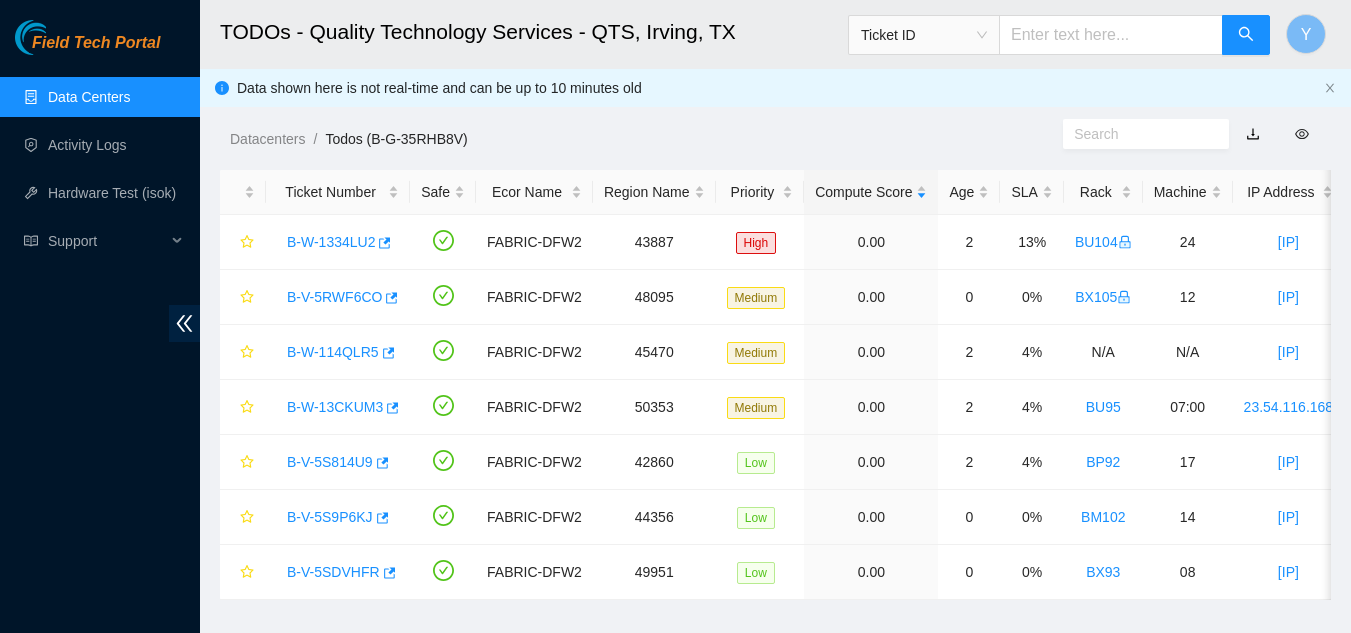click on "Data Centers" at bounding box center [89, 97] 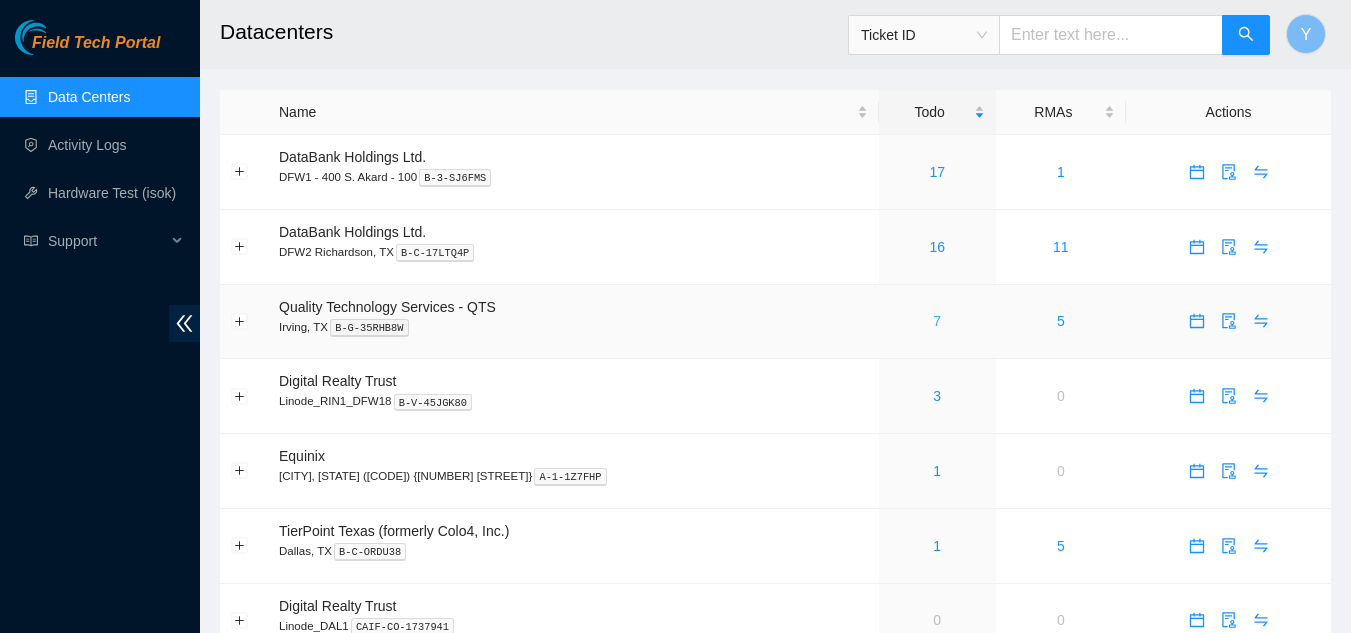 click on "7" at bounding box center [937, 321] 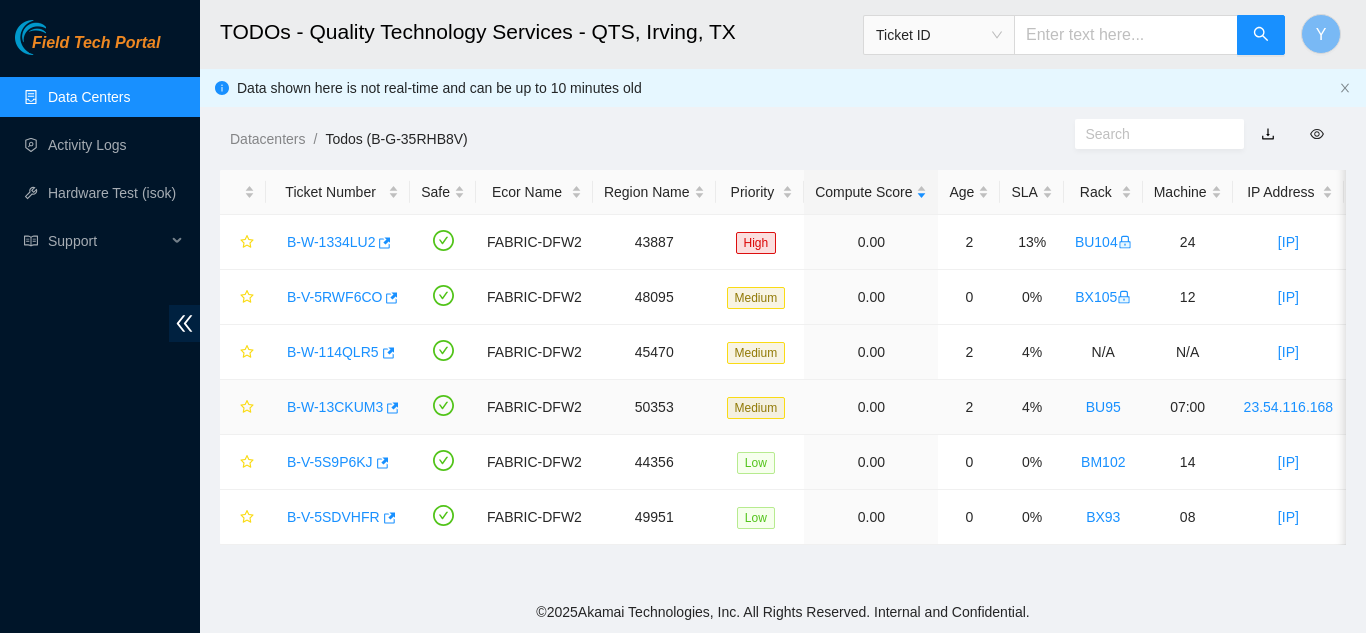 click on "B-W-13CKUM3" at bounding box center [335, 407] 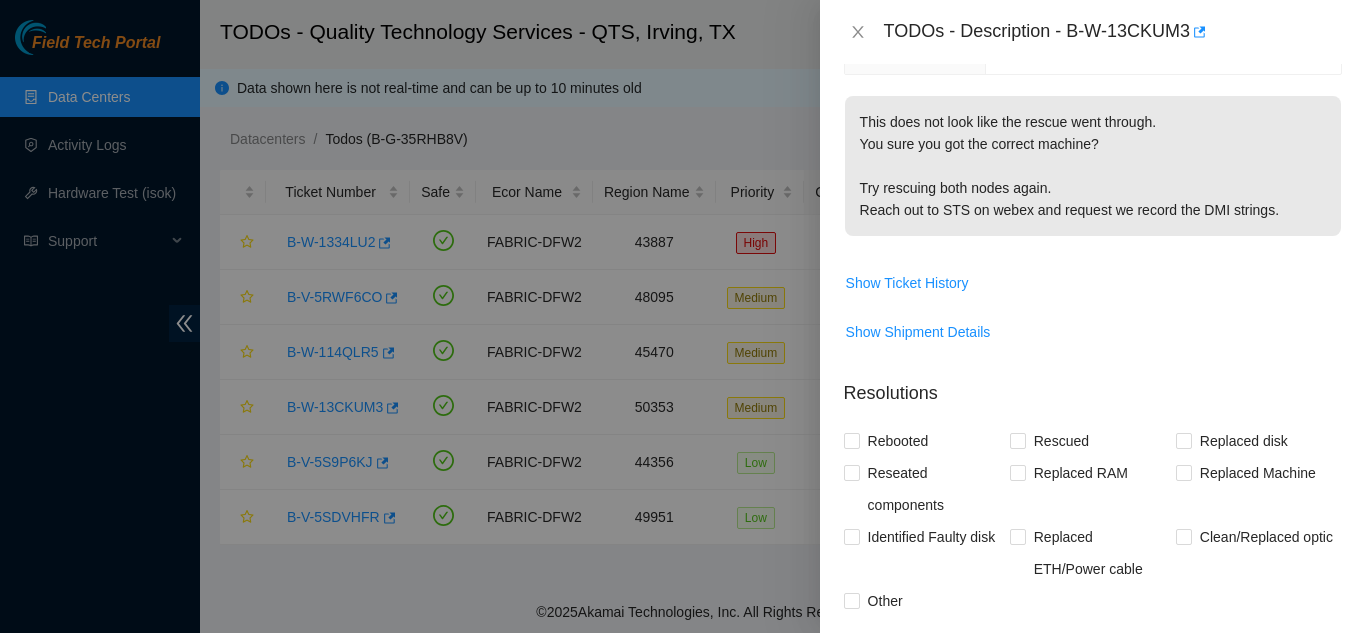 scroll, scrollTop: 400, scrollLeft: 0, axis: vertical 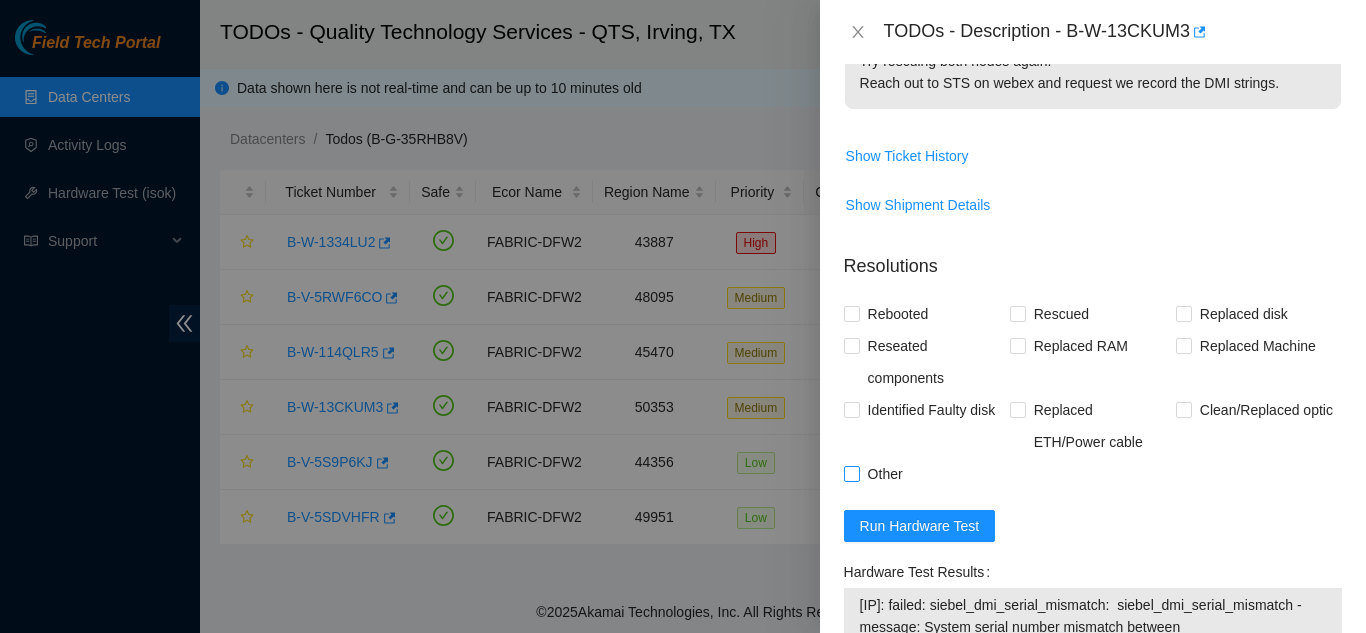 click at bounding box center [852, 474] 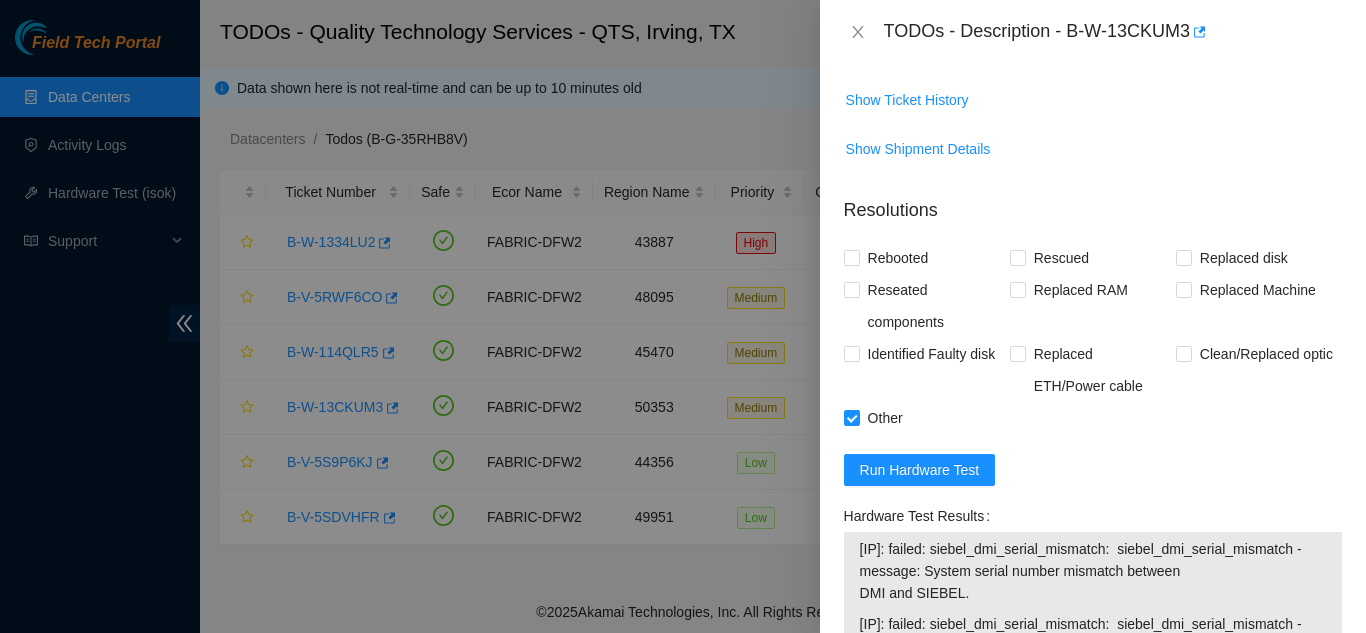 scroll, scrollTop: 600, scrollLeft: 0, axis: vertical 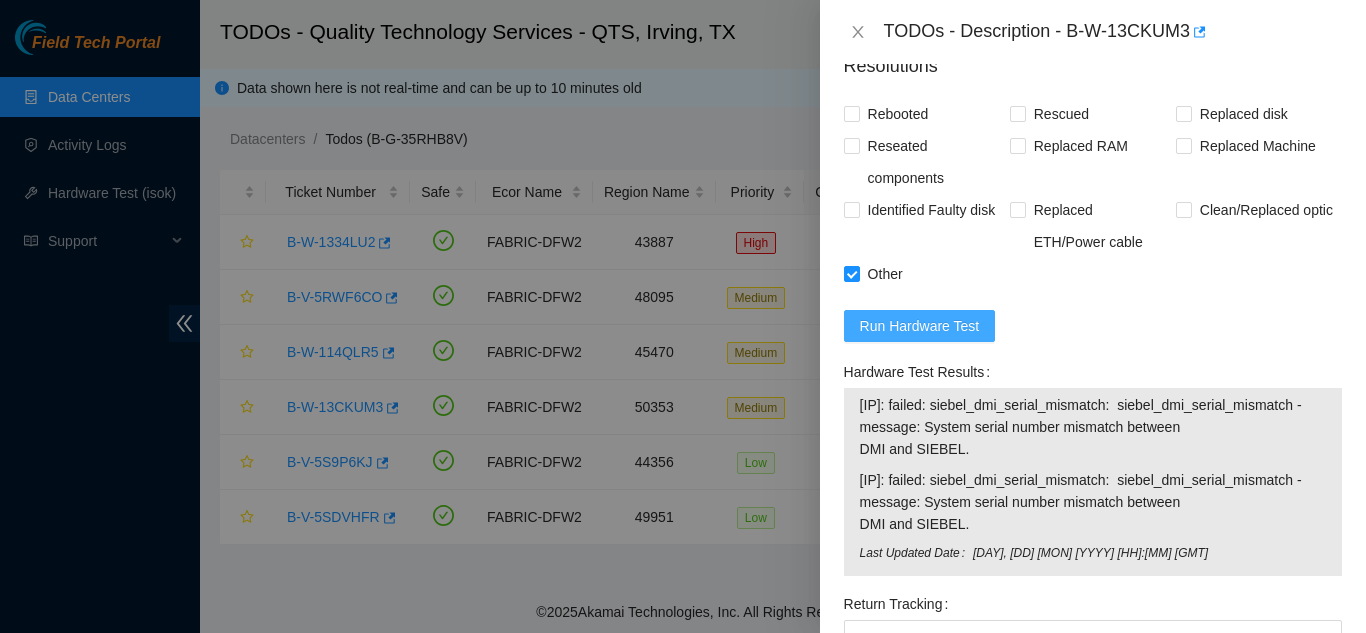 click on "Run Hardware Test" at bounding box center [920, 326] 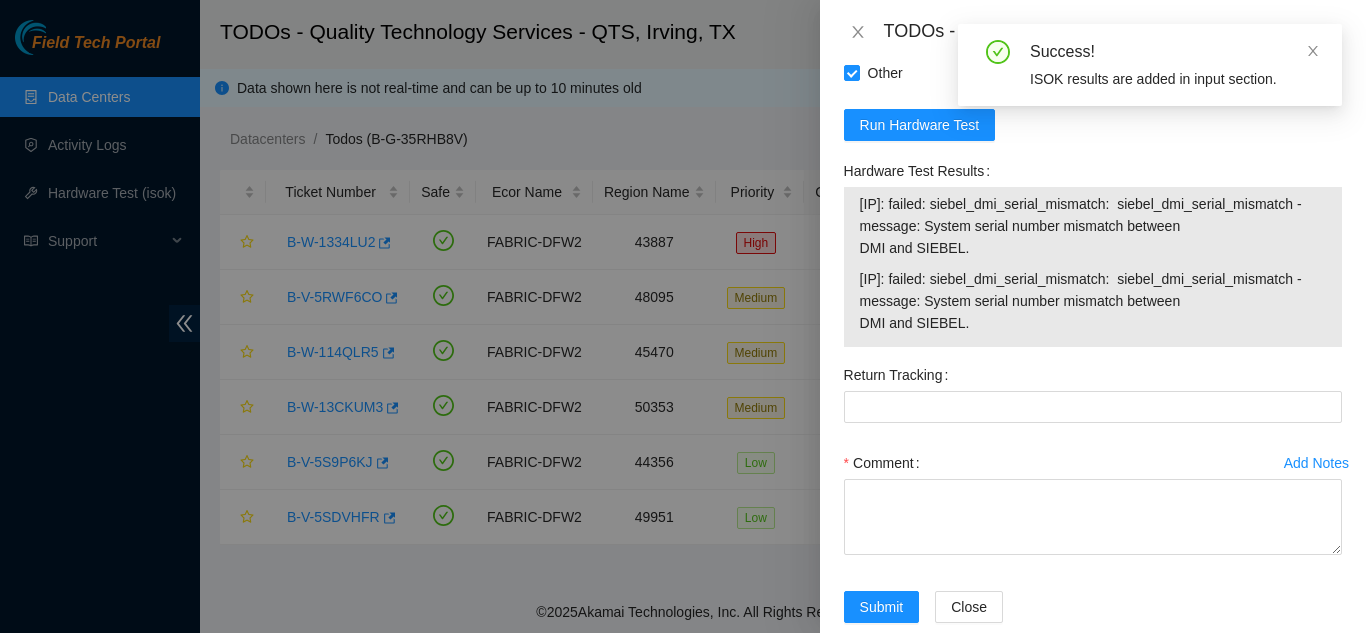 scroll, scrollTop: 883, scrollLeft: 0, axis: vertical 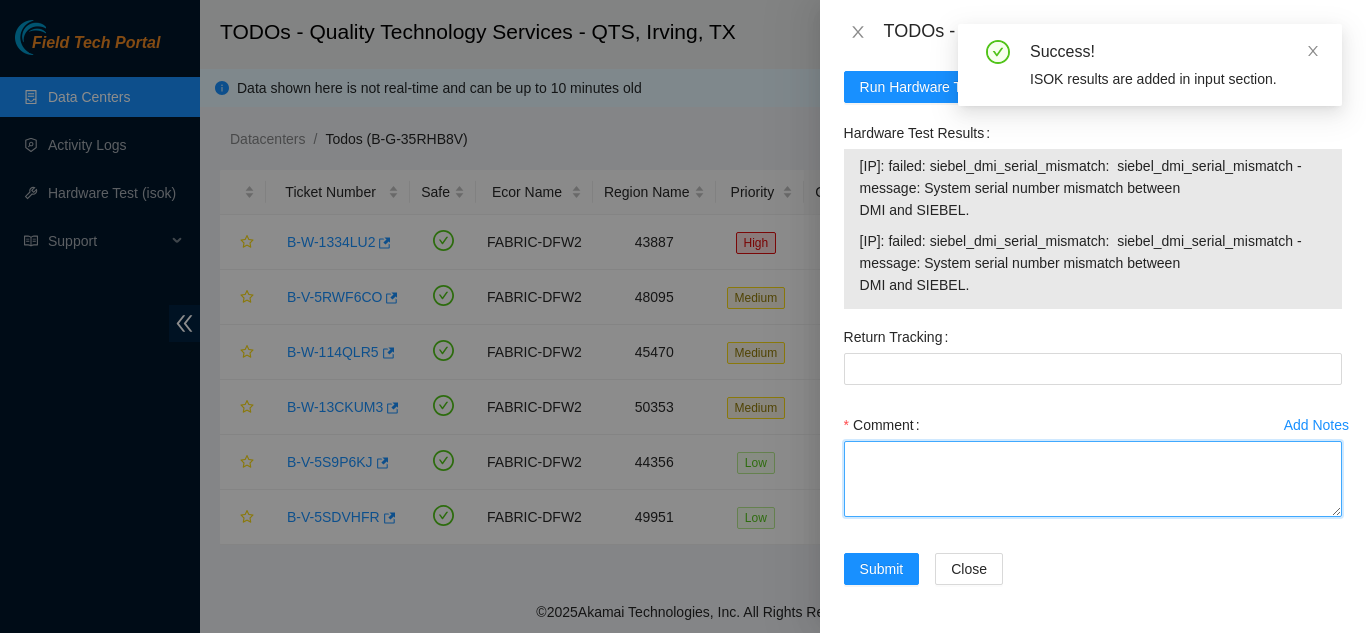 click on "Comment" at bounding box center [1093, 479] 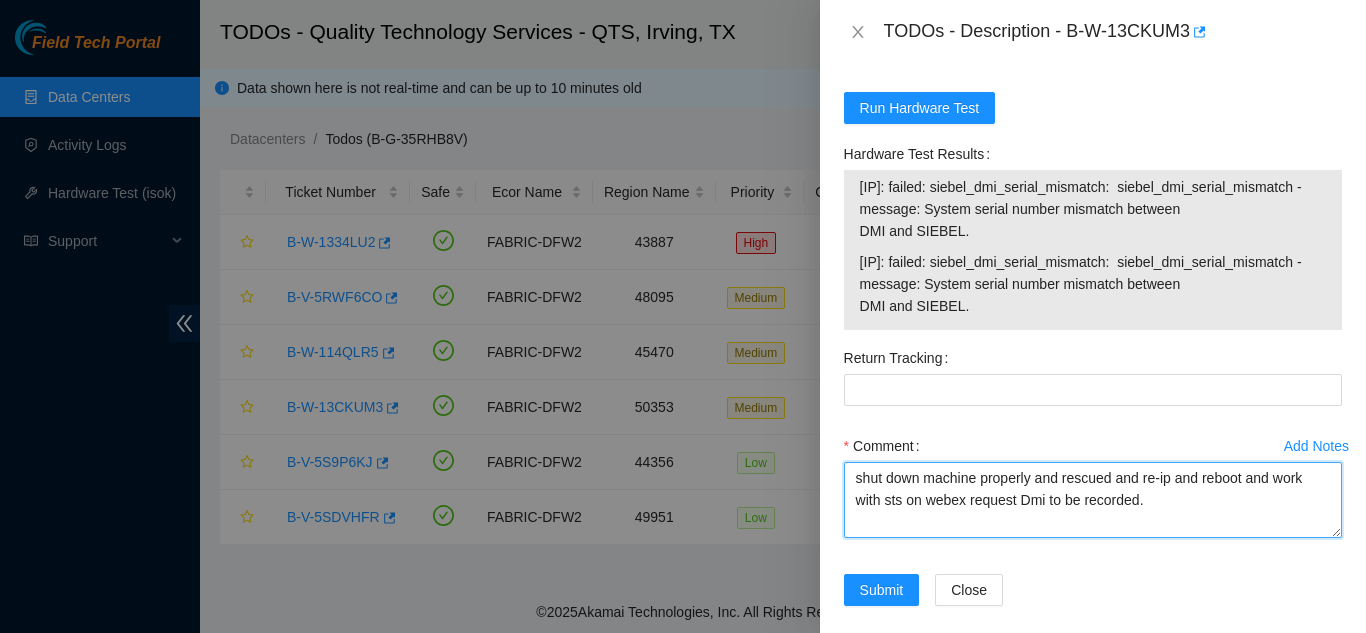scroll, scrollTop: 783, scrollLeft: 0, axis: vertical 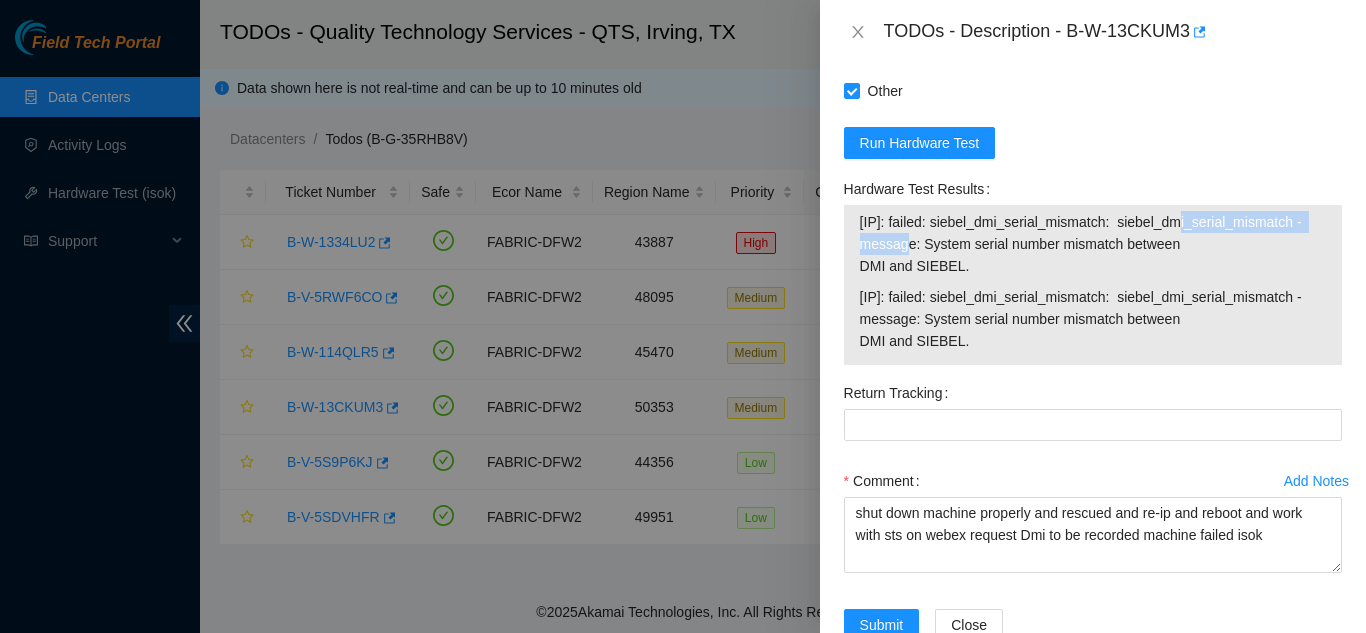drag, startPoint x: 858, startPoint y: 244, endPoint x: 1027, endPoint y: 250, distance: 169.10648 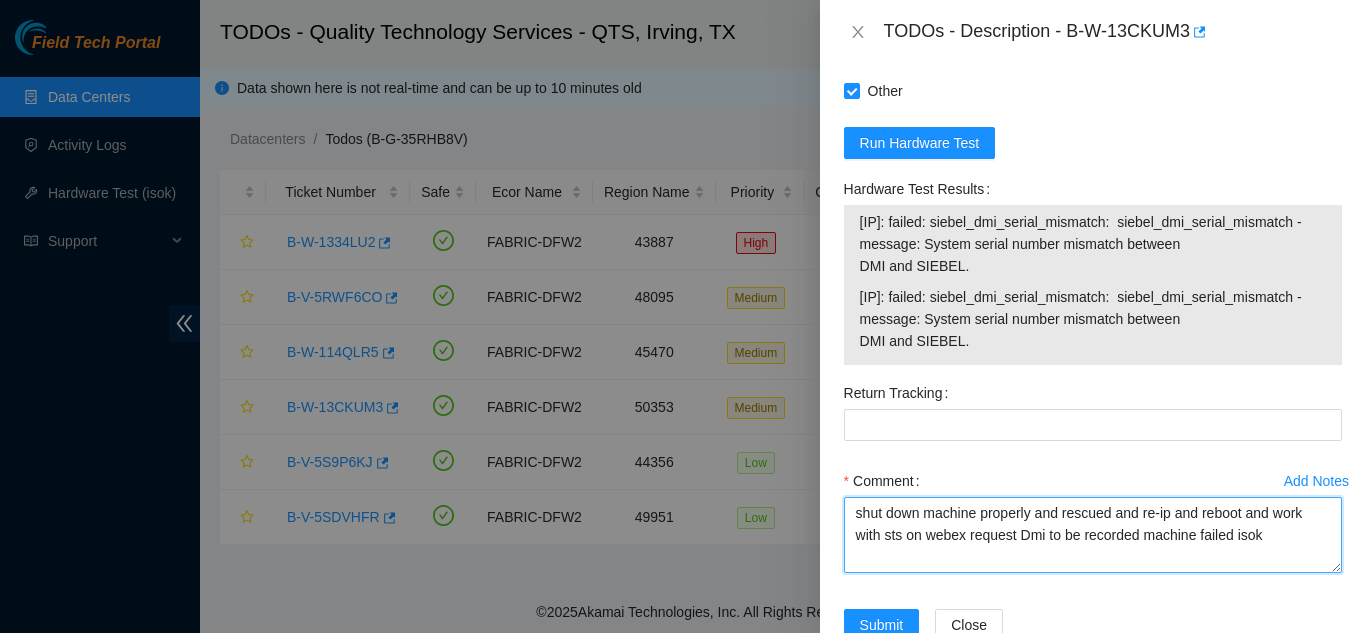 click on "shut down machine properly and rescued and re-ip and reboot and work with sts on webex request Dmi to be recorded machine failed isok" at bounding box center (1093, 535) 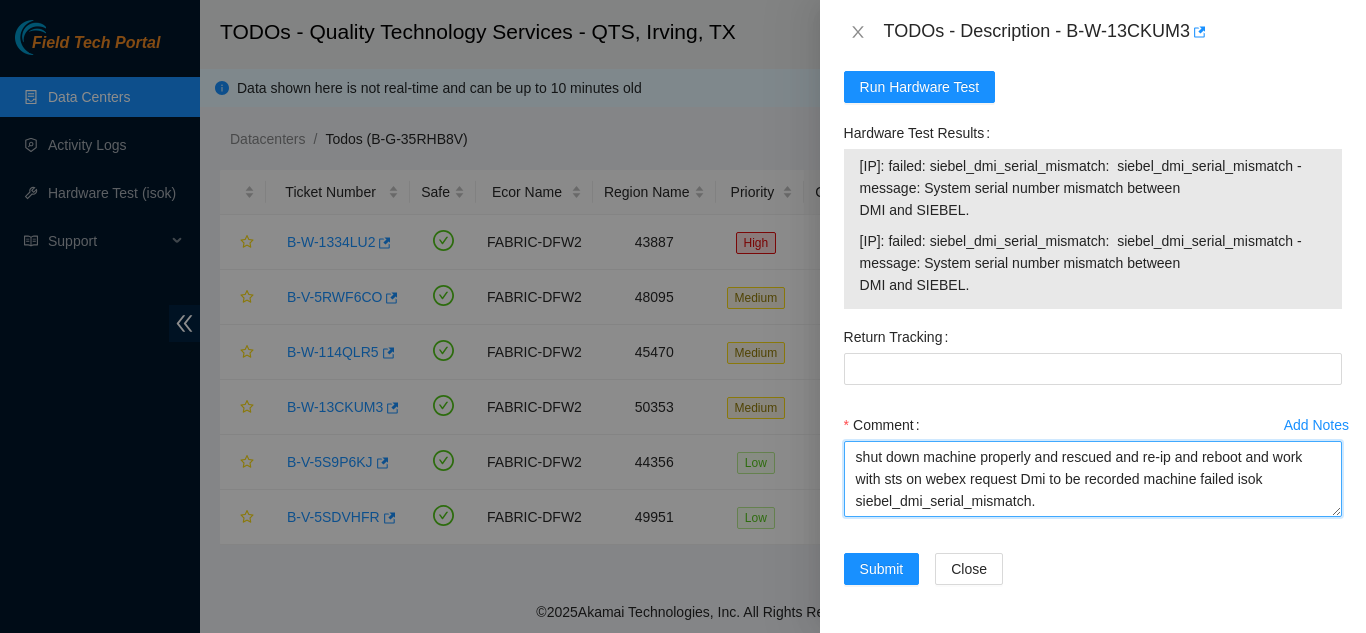 scroll, scrollTop: 883, scrollLeft: 0, axis: vertical 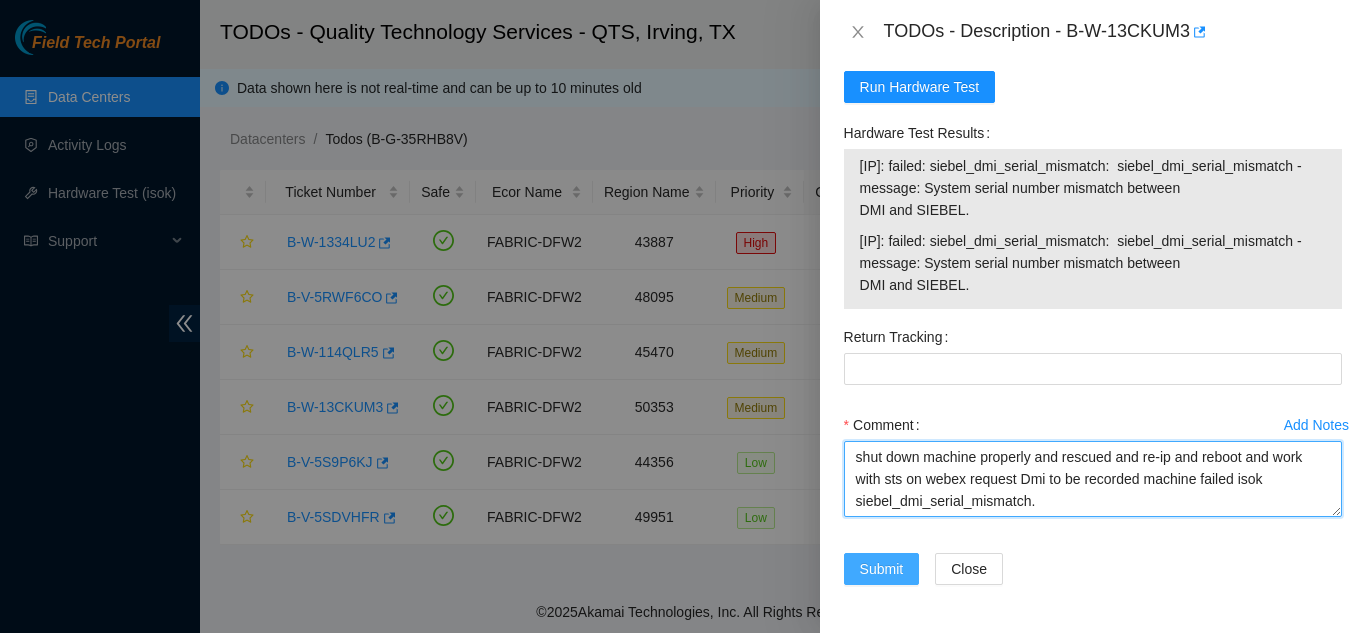 type on "shut down machine properly and rescued and re-ip and reboot and work with sts on webex request Dmi to be recorded machine failed isok siebel_dmi_serial_mismatch." 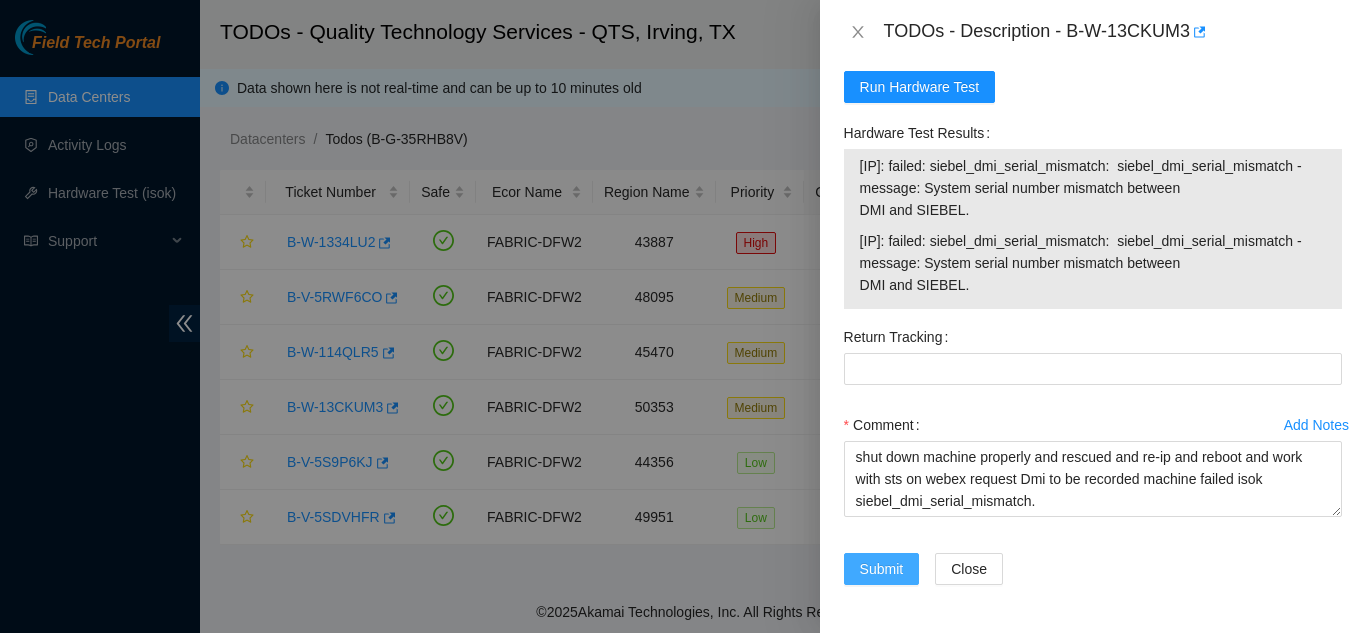 click on "Submit" at bounding box center [882, 569] 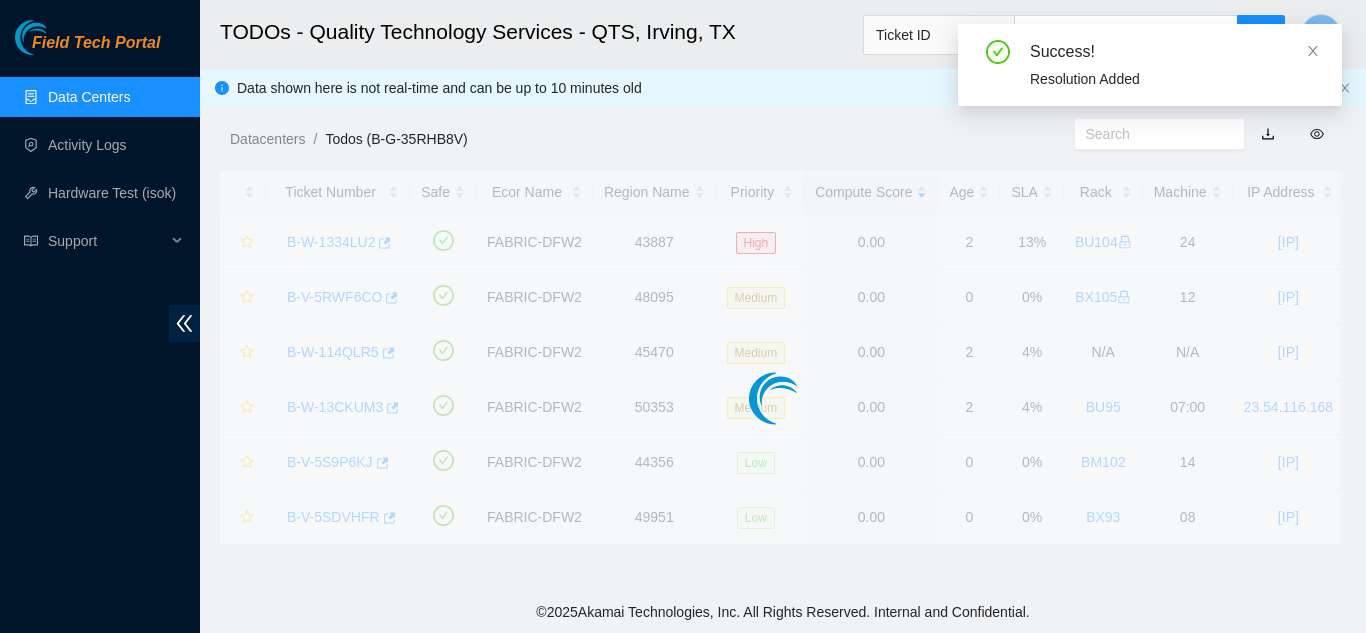 scroll, scrollTop: 613, scrollLeft: 0, axis: vertical 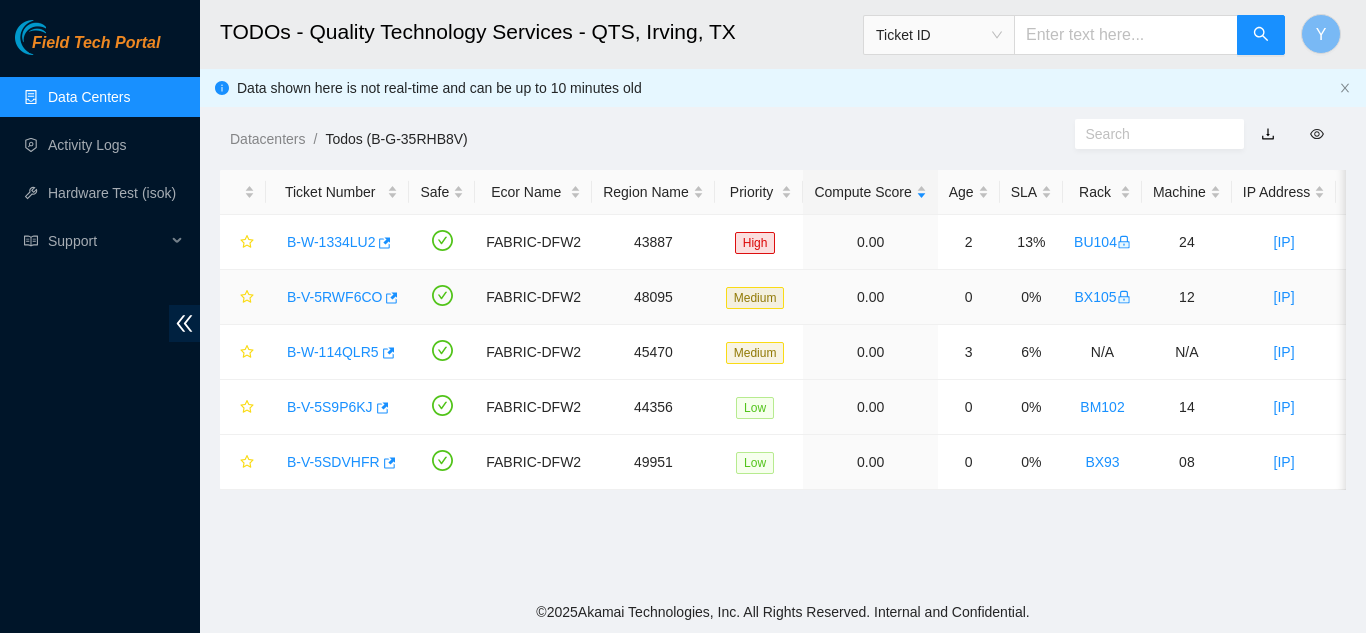 click on "B-V-5RWF6CO" at bounding box center [334, 297] 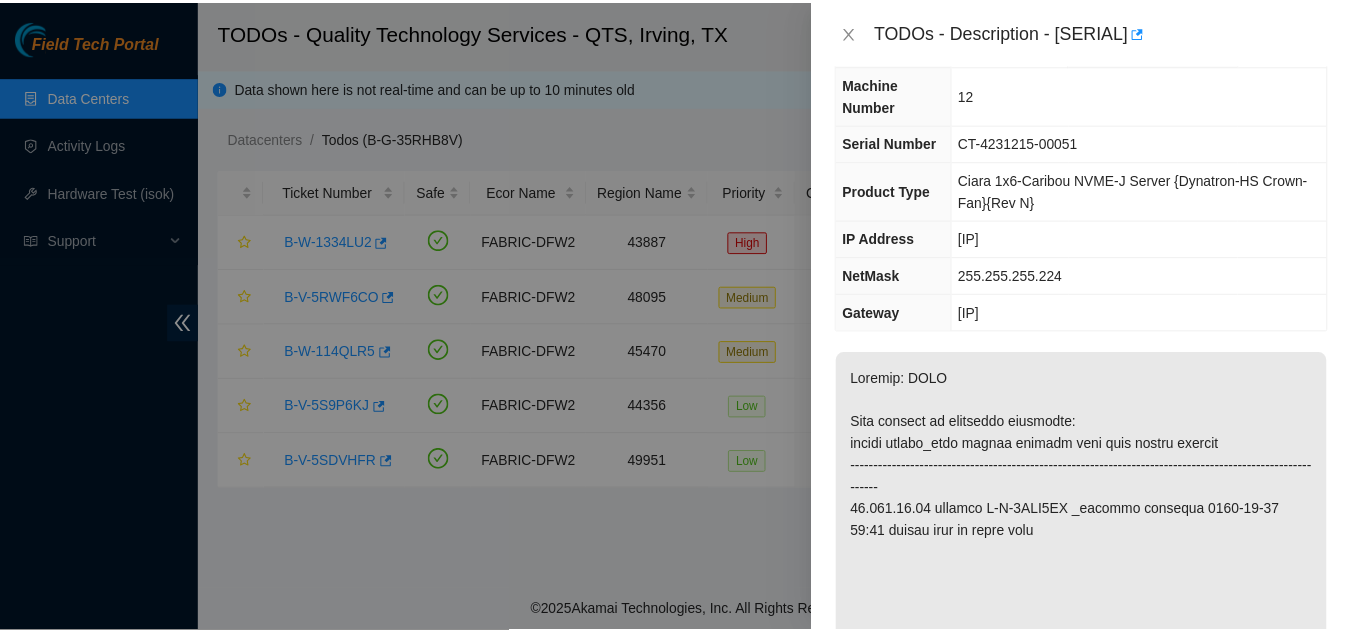scroll, scrollTop: 0, scrollLeft: 0, axis: both 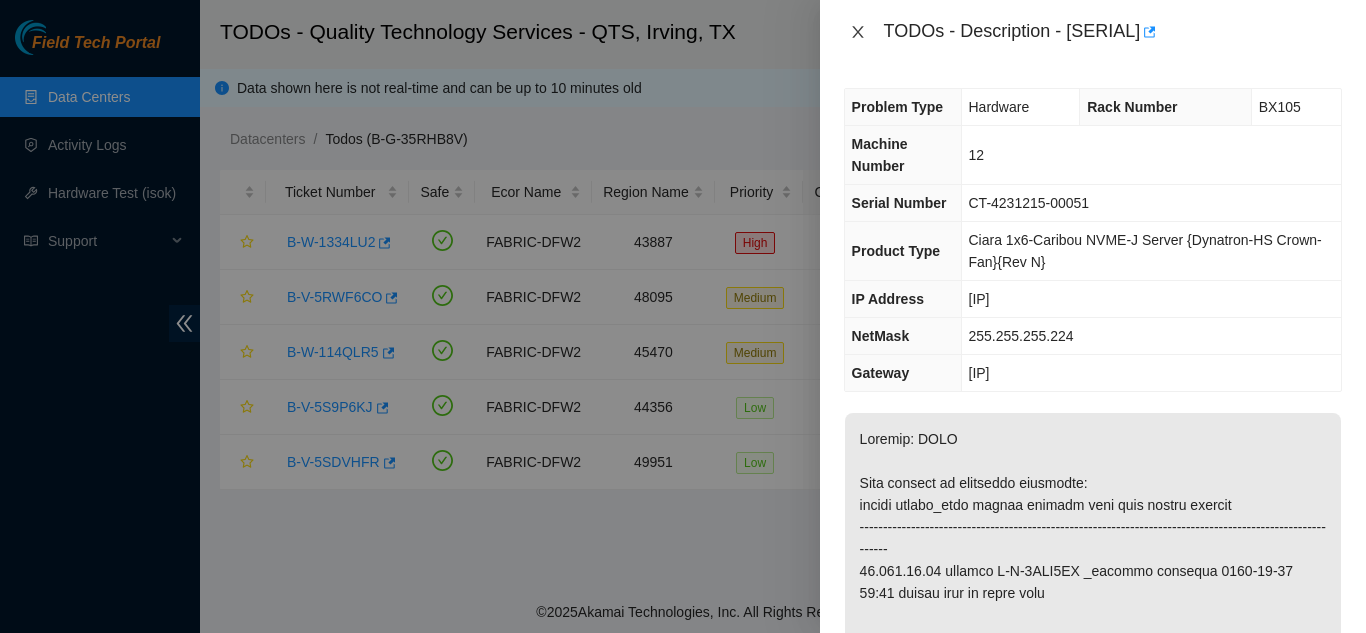 click 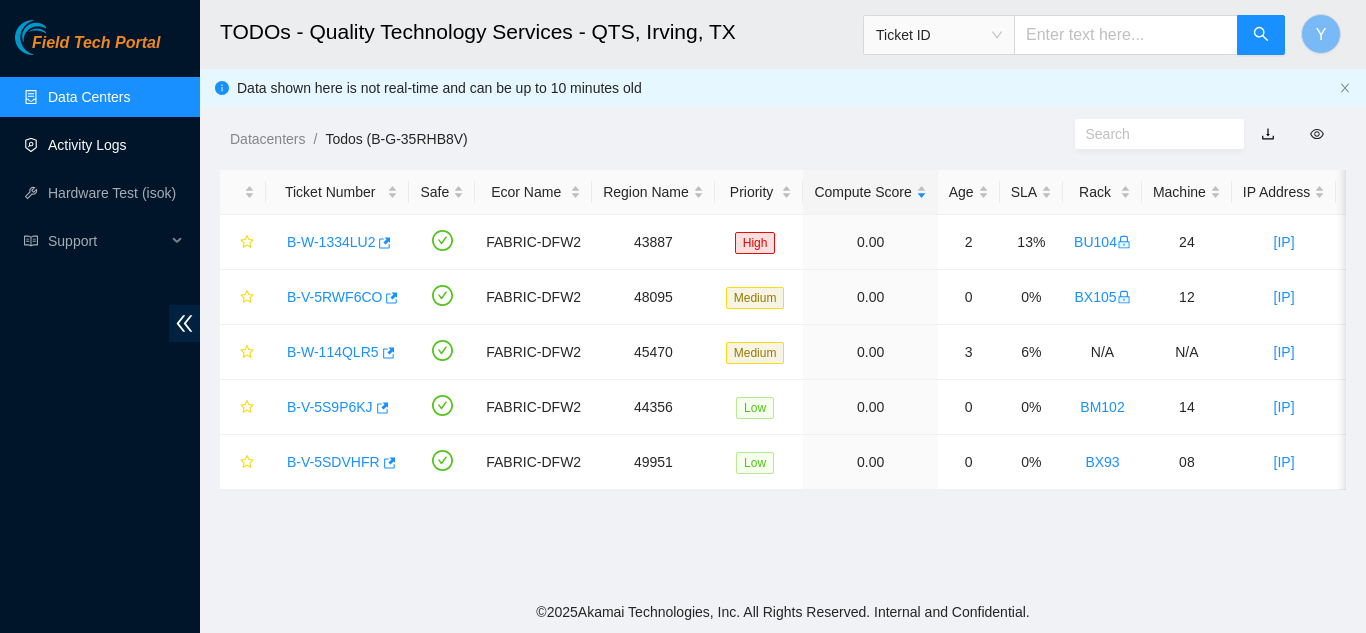 click on "Activity Logs" at bounding box center [87, 145] 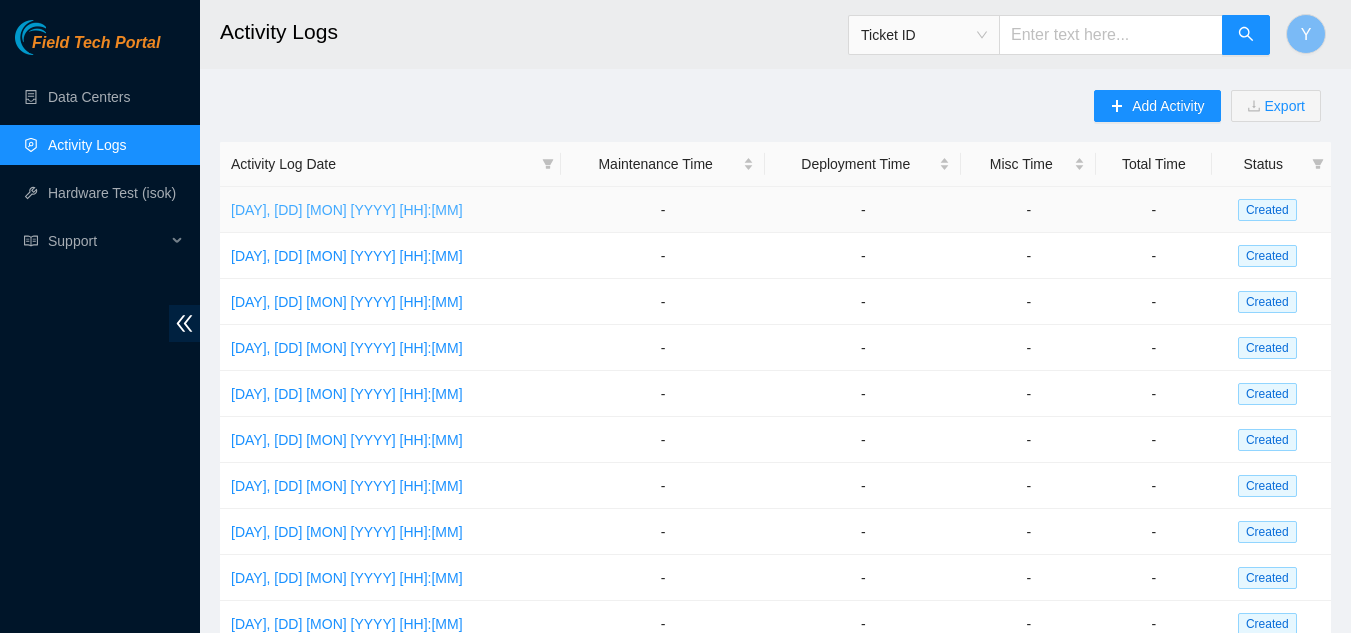 click on "[DAY], [DD] [MON] [YYYY] [HH]:[MM]" at bounding box center [347, 210] 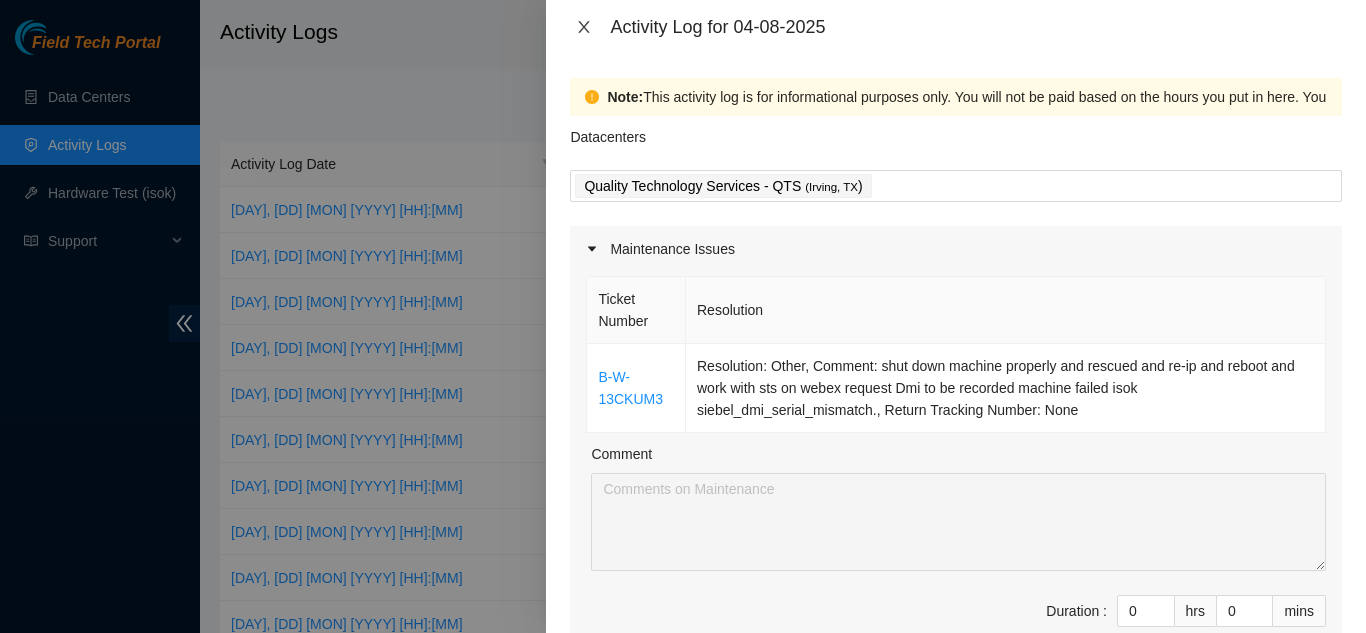 click 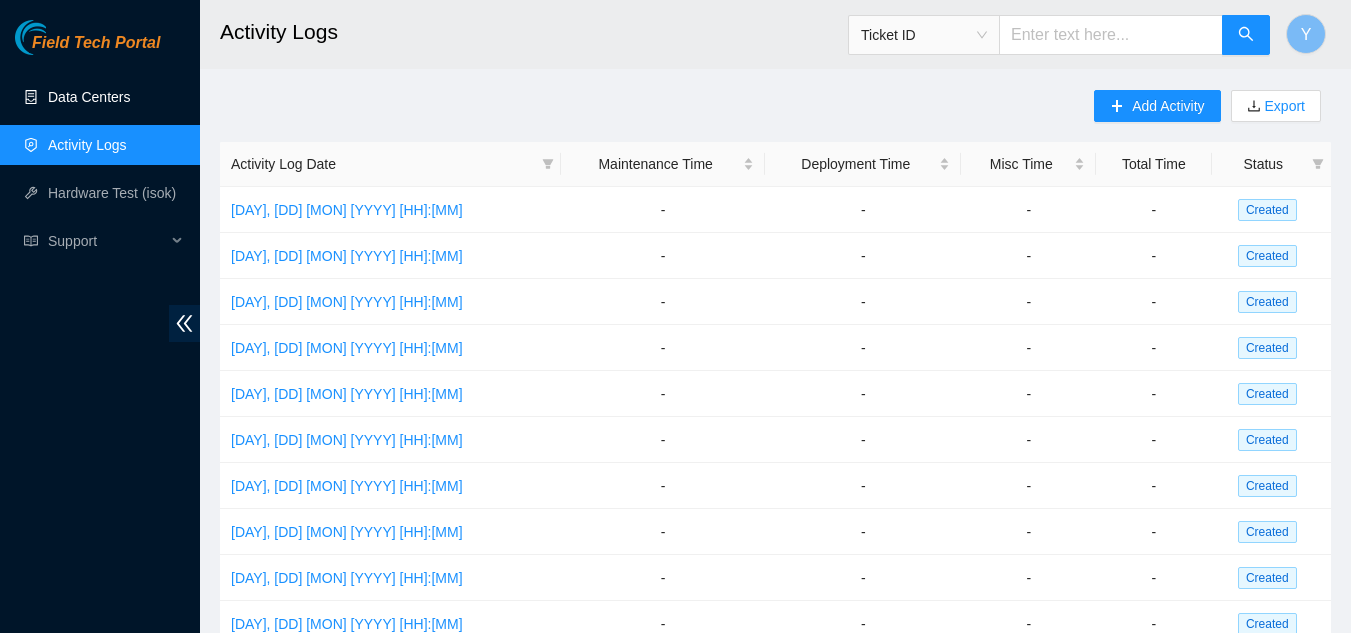 click on "Data Centers" at bounding box center (89, 97) 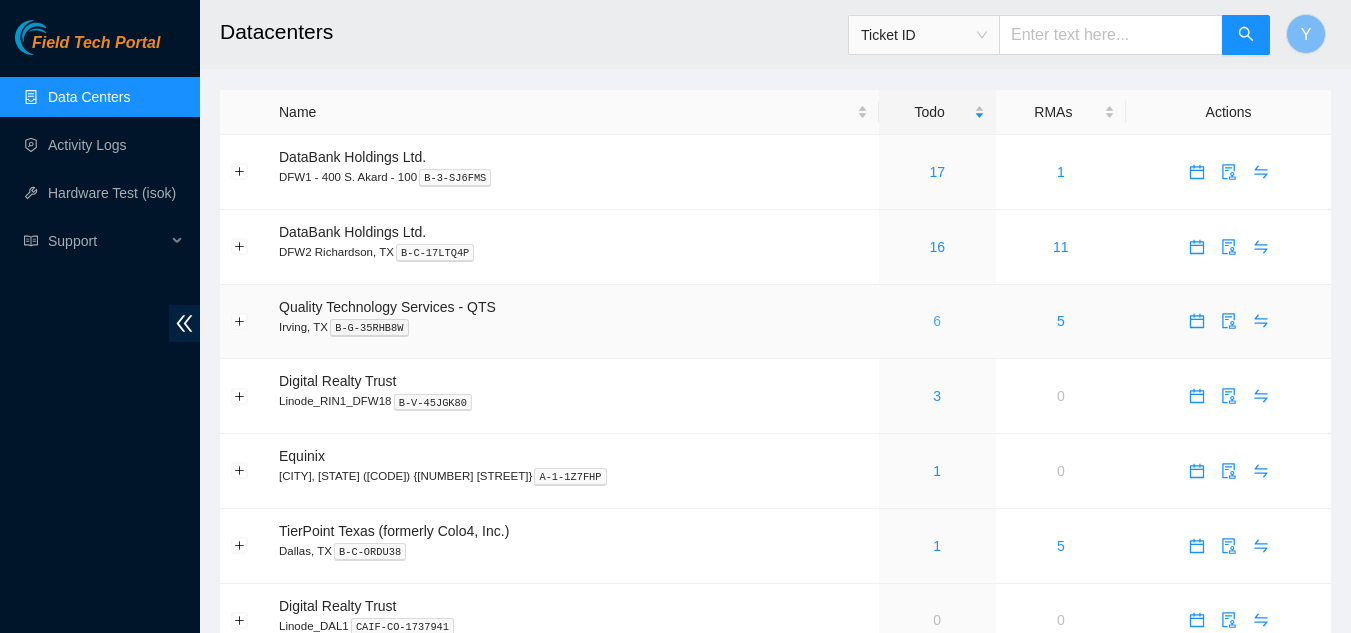 click on "6" at bounding box center [937, 321] 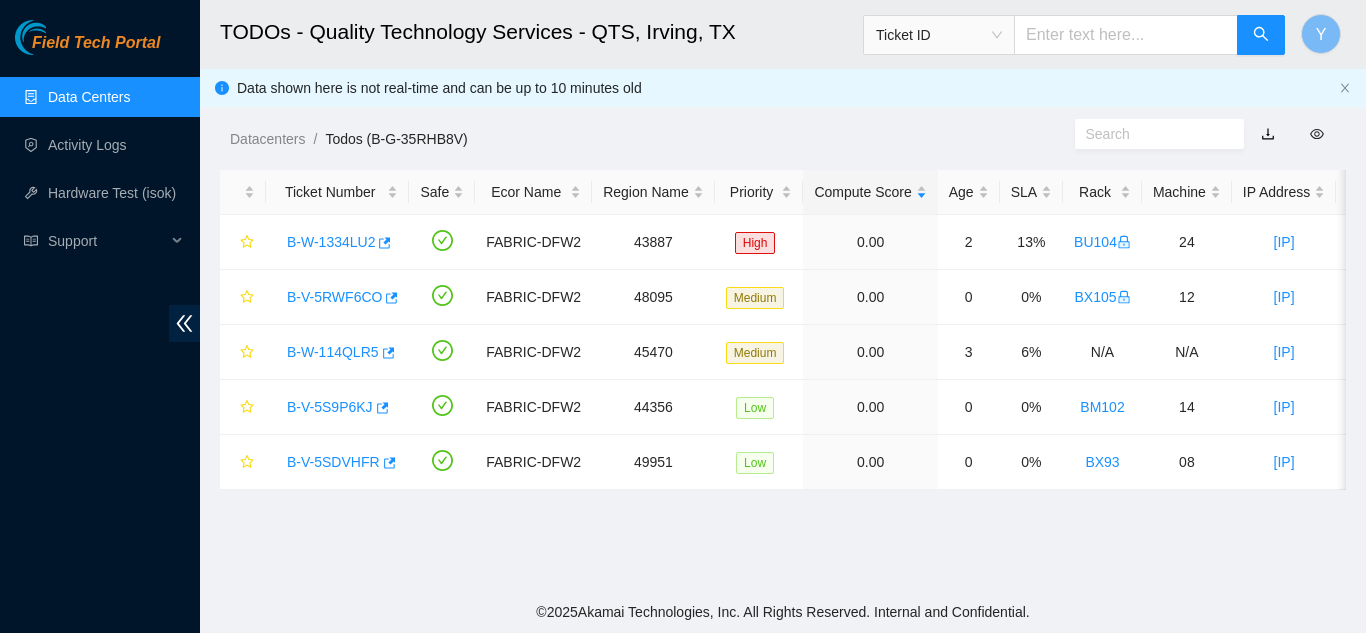 click on "Data Centers" at bounding box center [89, 97] 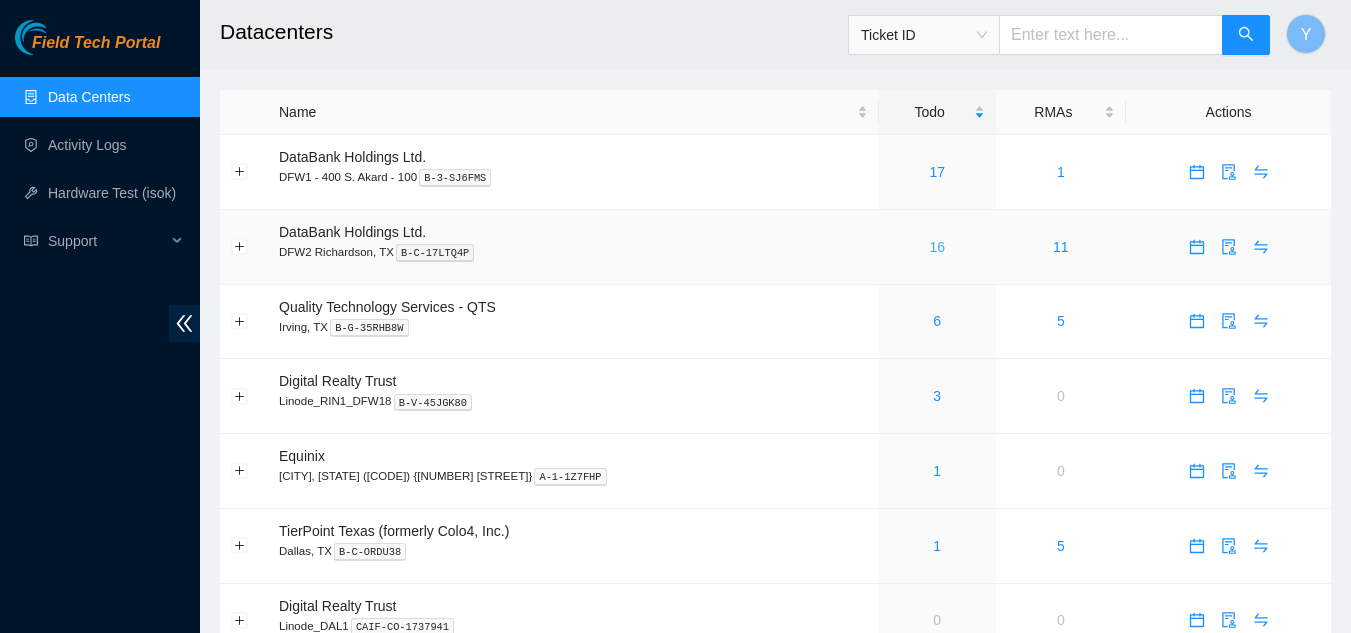 click on "16" at bounding box center [937, 247] 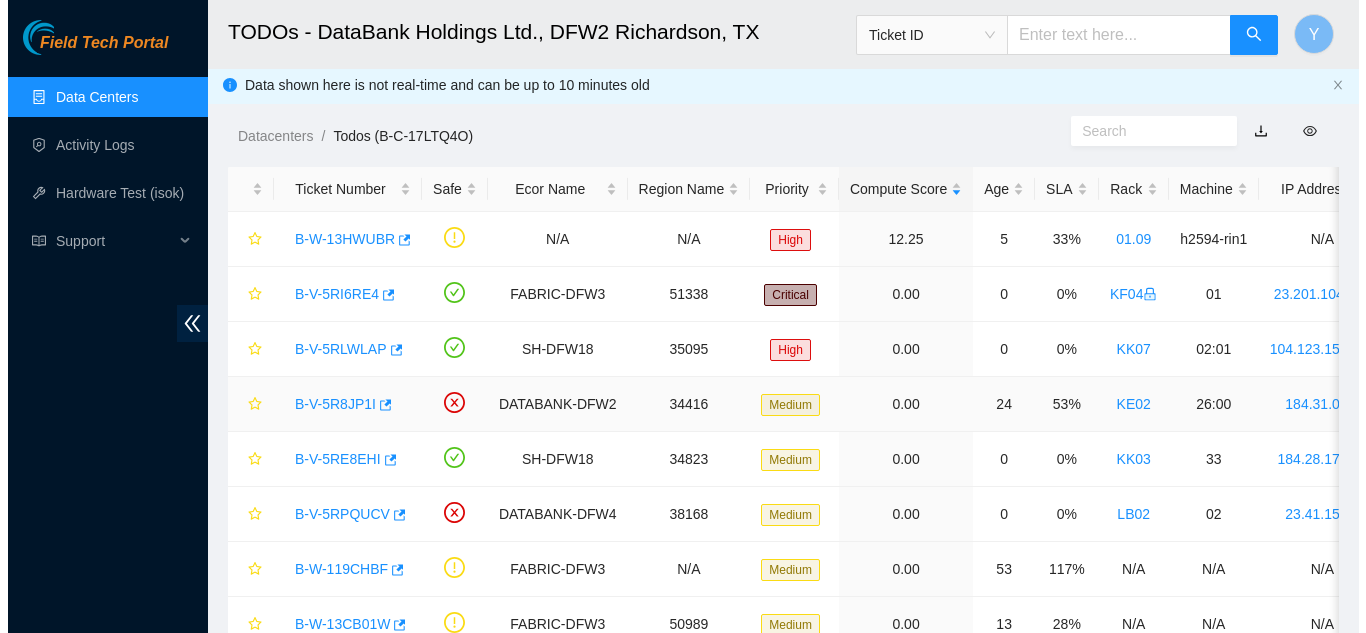 scroll, scrollTop: 0, scrollLeft: 0, axis: both 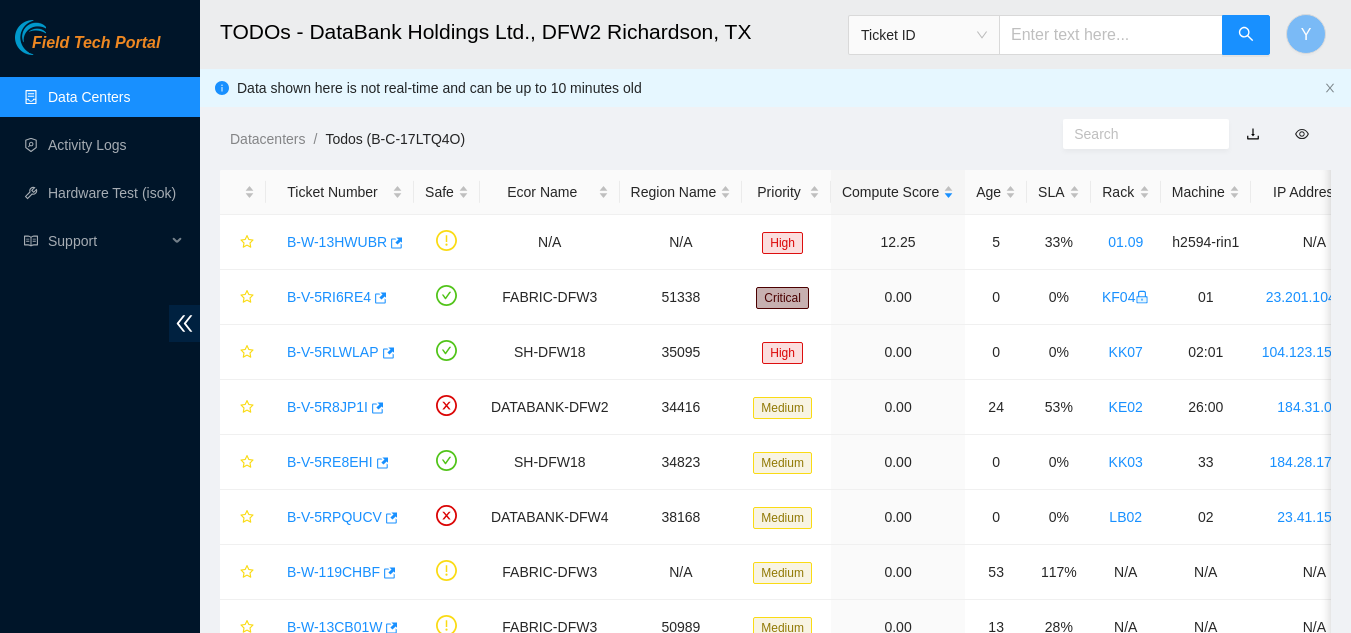 click on "Data Centers" at bounding box center [89, 97] 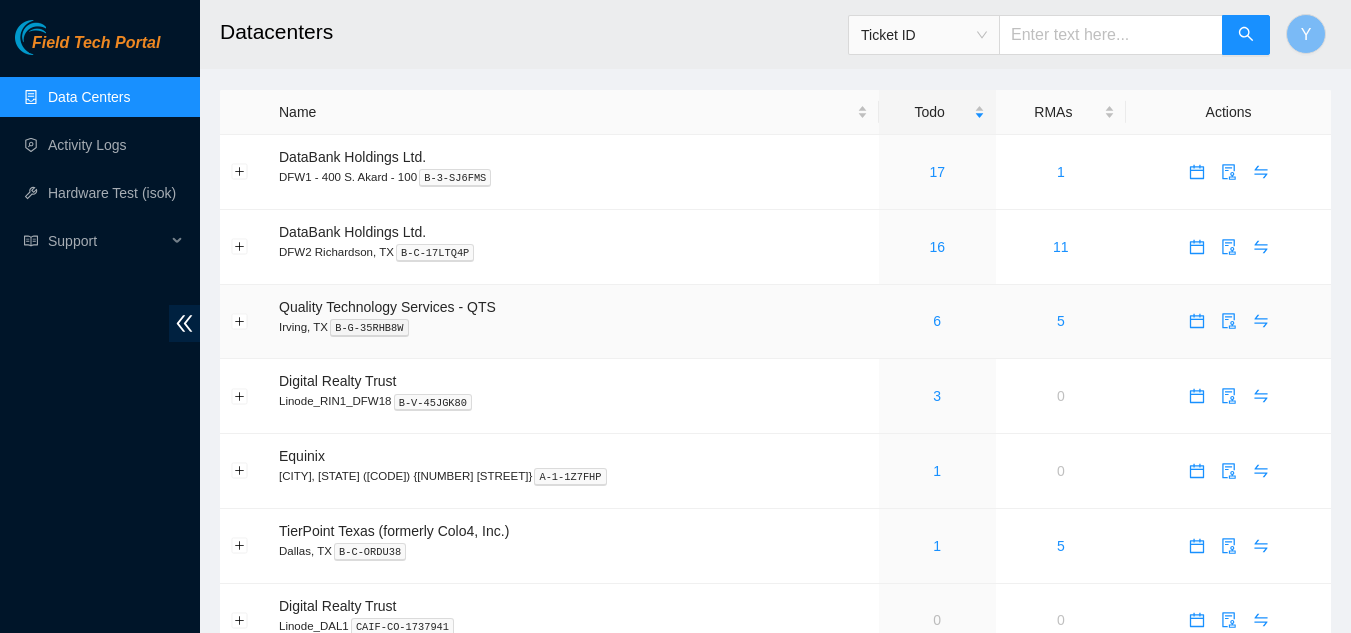 click on "6" at bounding box center (937, 321) 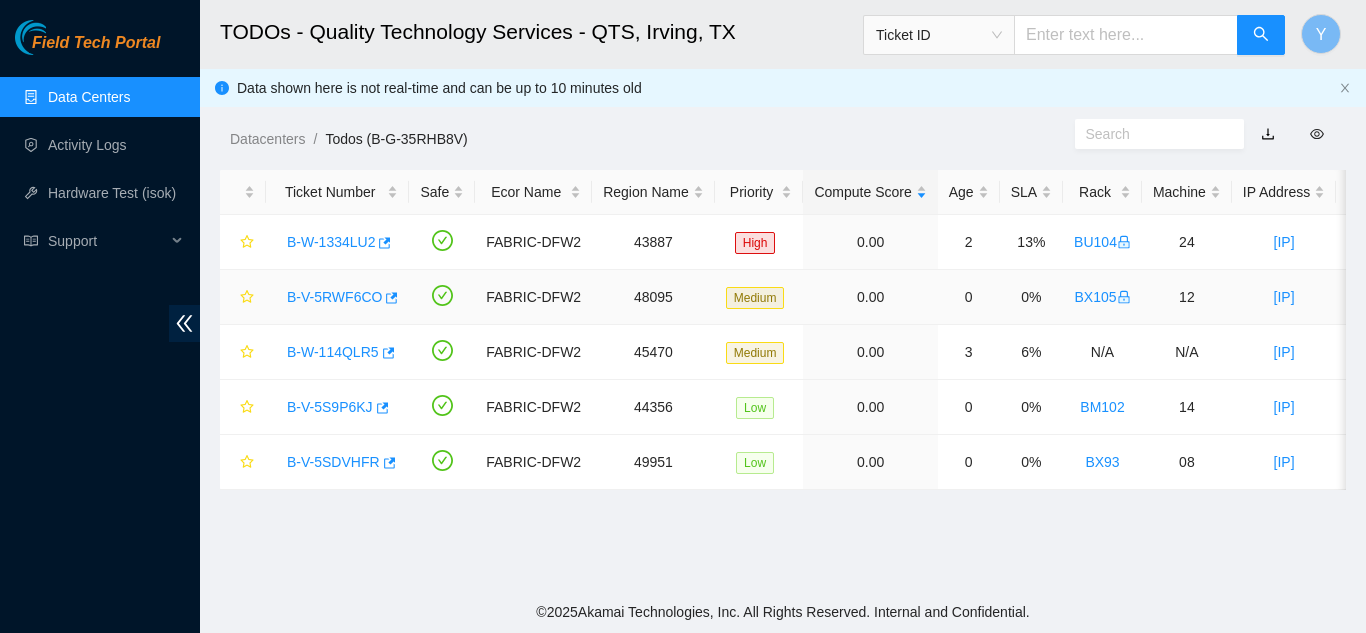 click on "B-V-5RWF6CO" at bounding box center [334, 297] 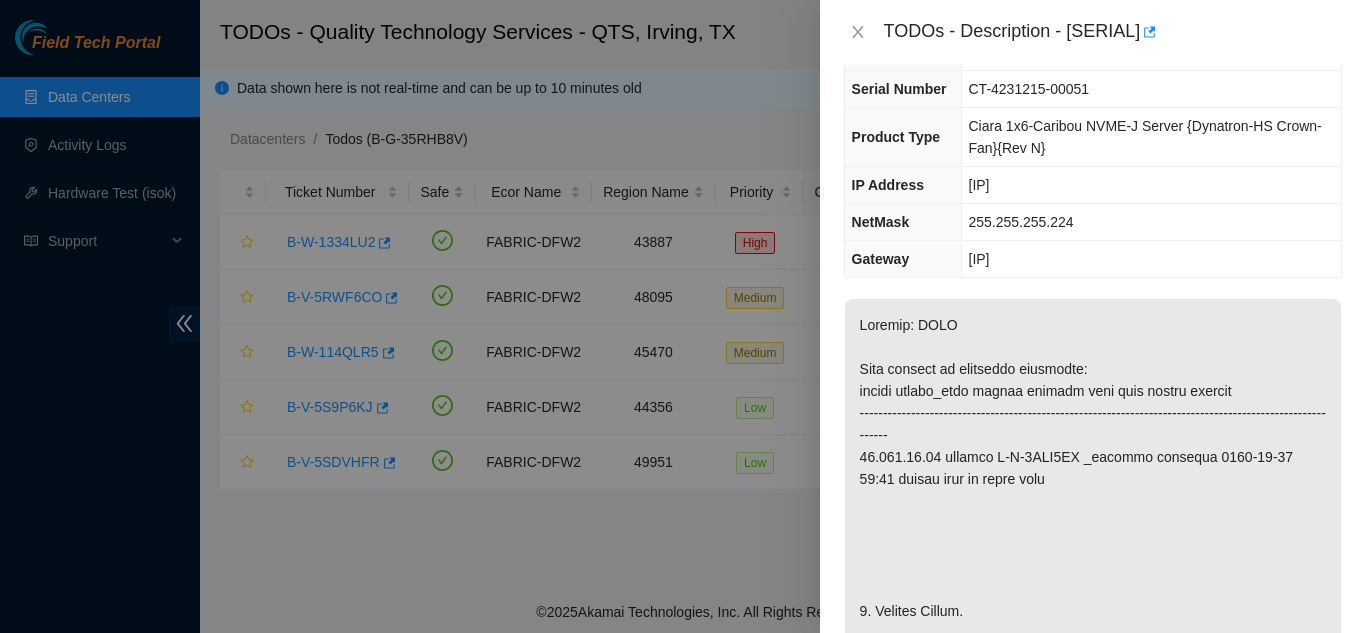 scroll, scrollTop: 0, scrollLeft: 0, axis: both 